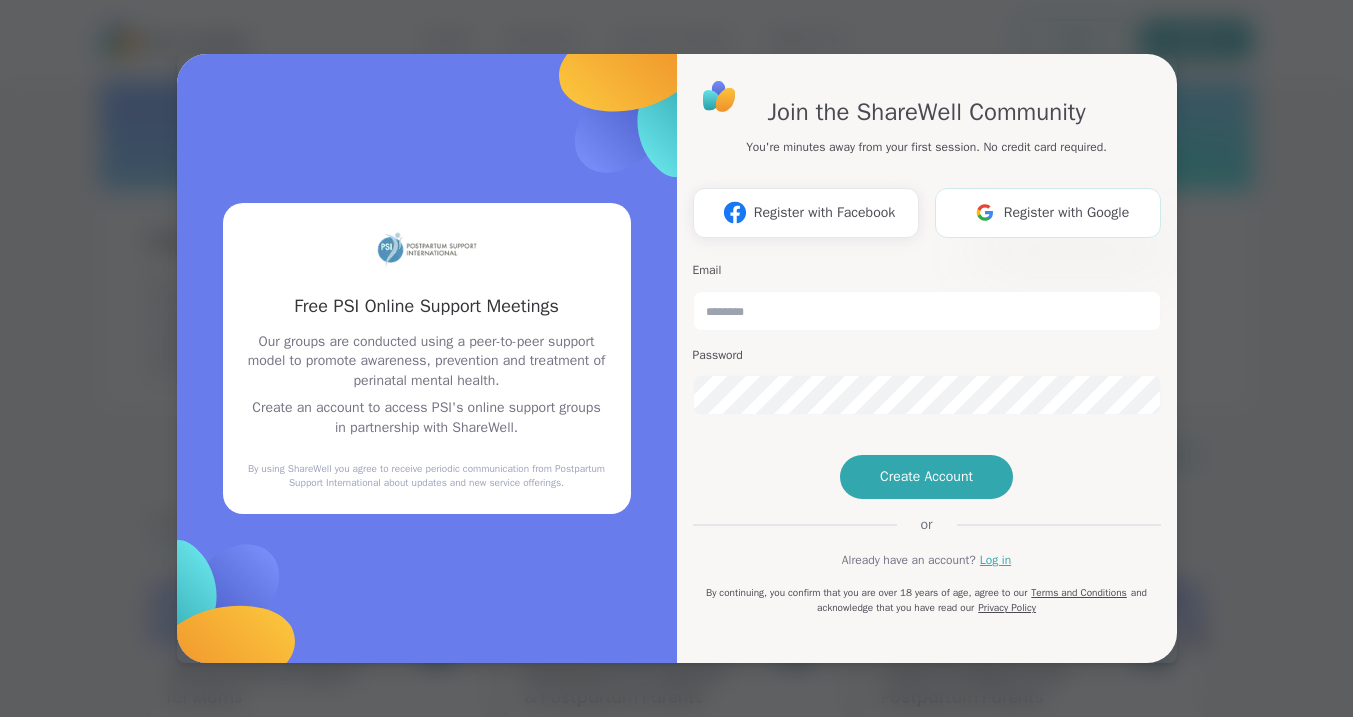 scroll, scrollTop: 0, scrollLeft: 0, axis: both 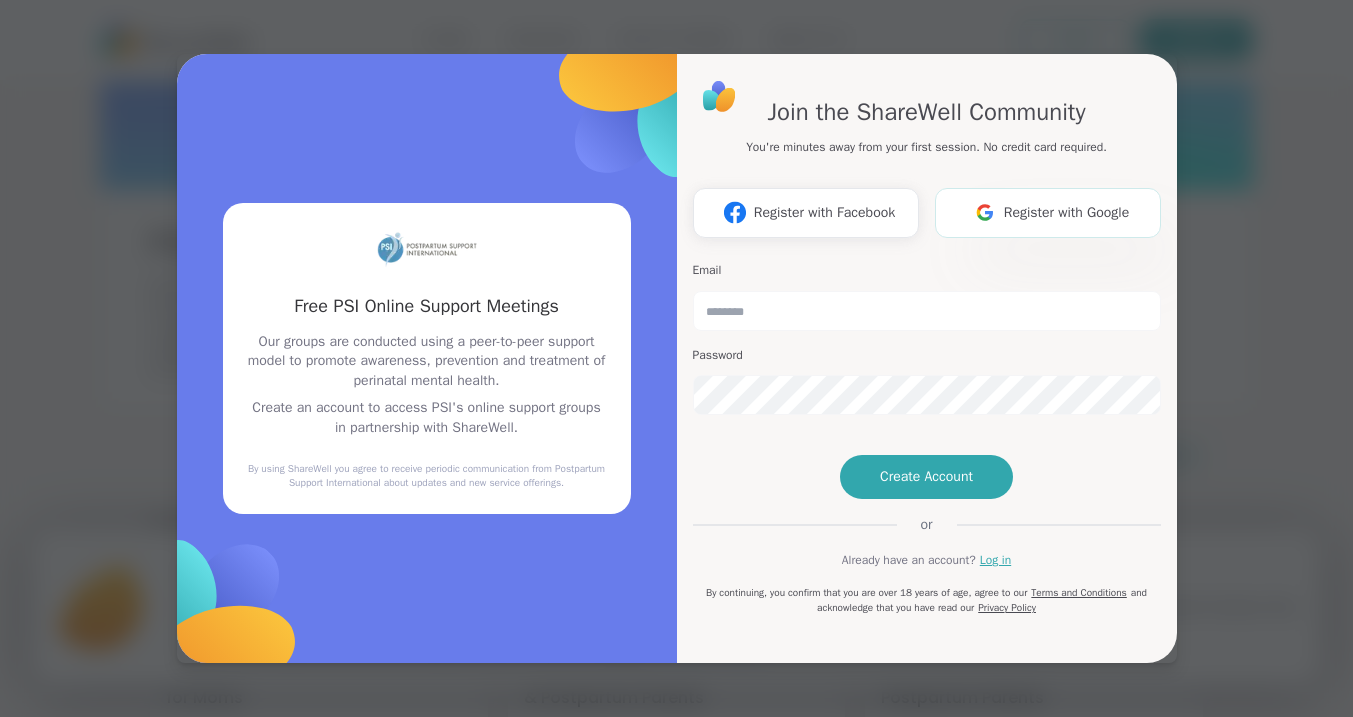 click on "Register with Google" at bounding box center (1067, 212) 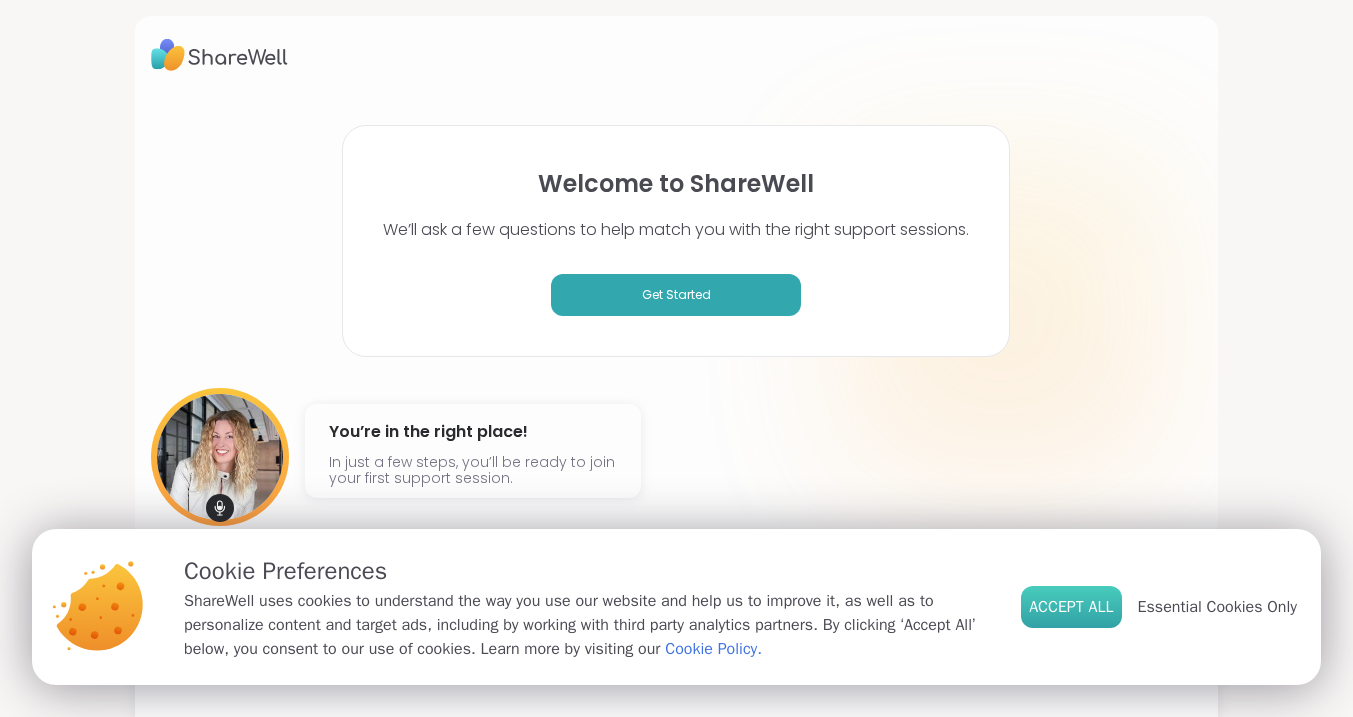 click on "Accept All" at bounding box center [1071, 607] 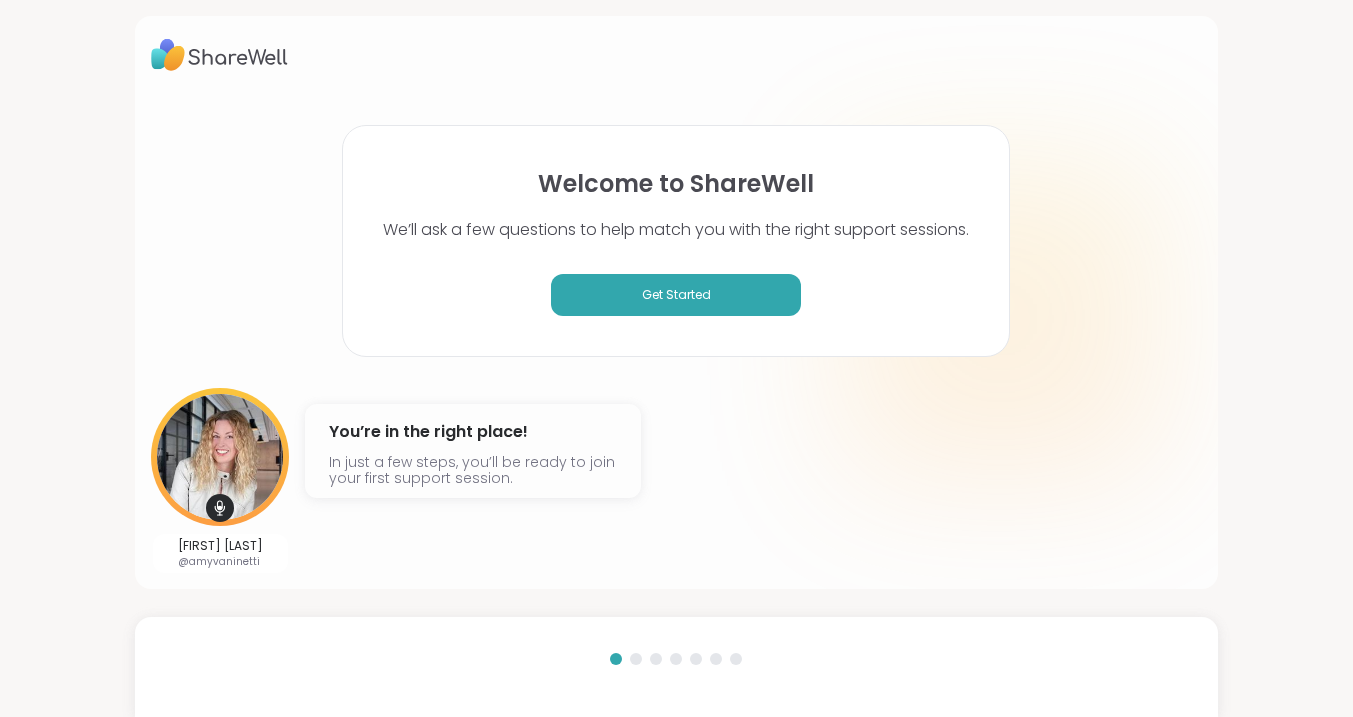 scroll, scrollTop: 0, scrollLeft: 0, axis: both 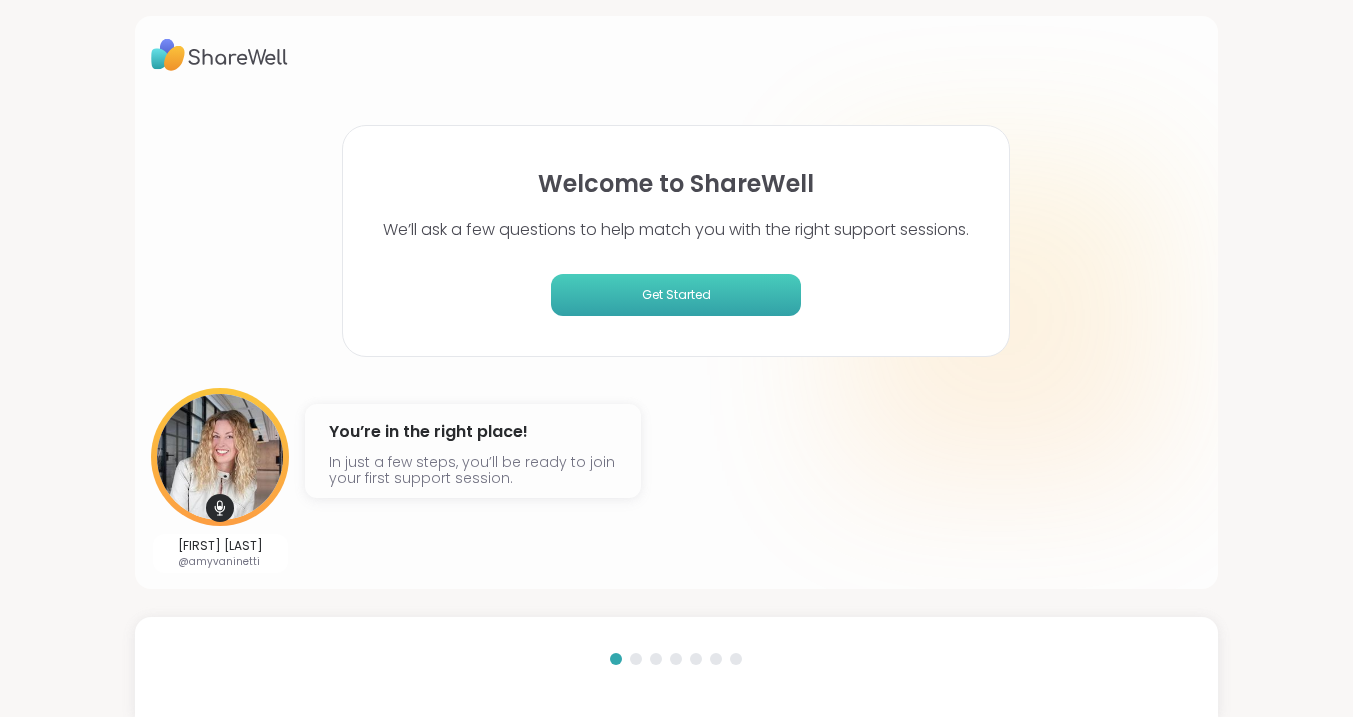 click on "Get Started" at bounding box center (676, 295) 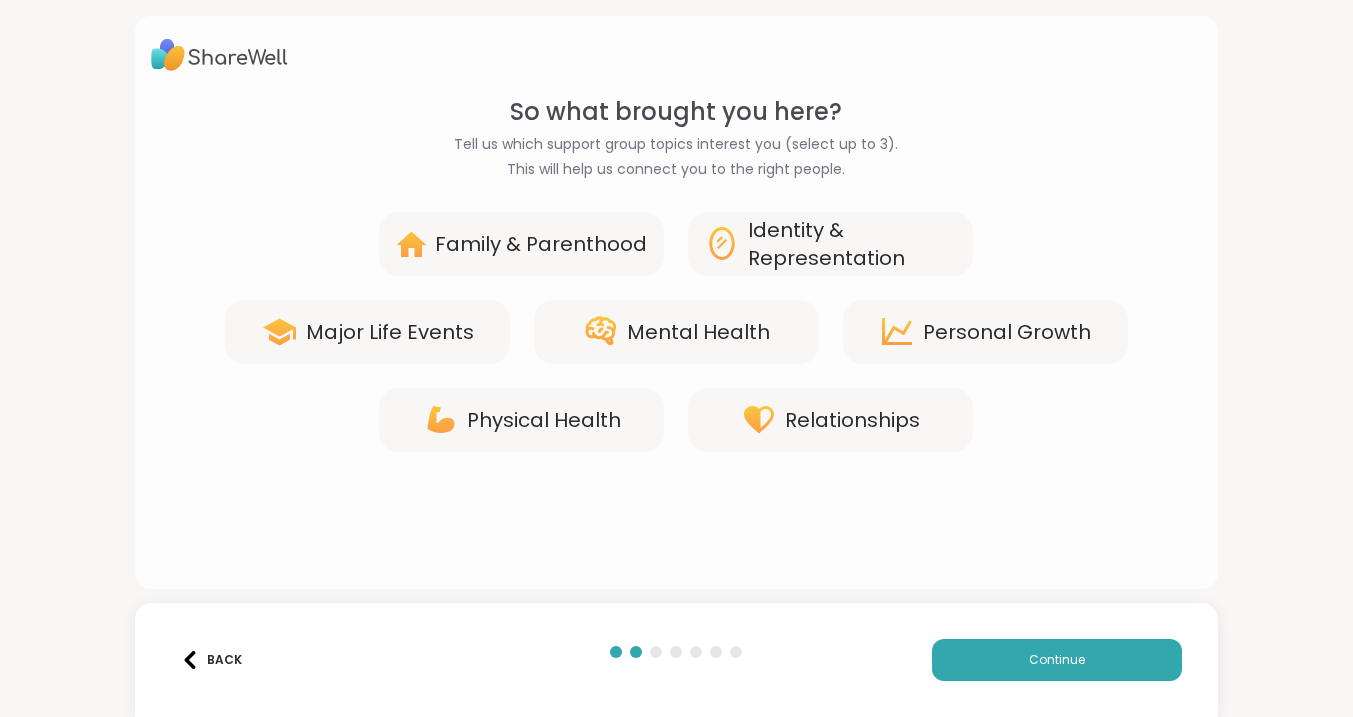 click on "Family & Parenthood" at bounding box center [521, 244] 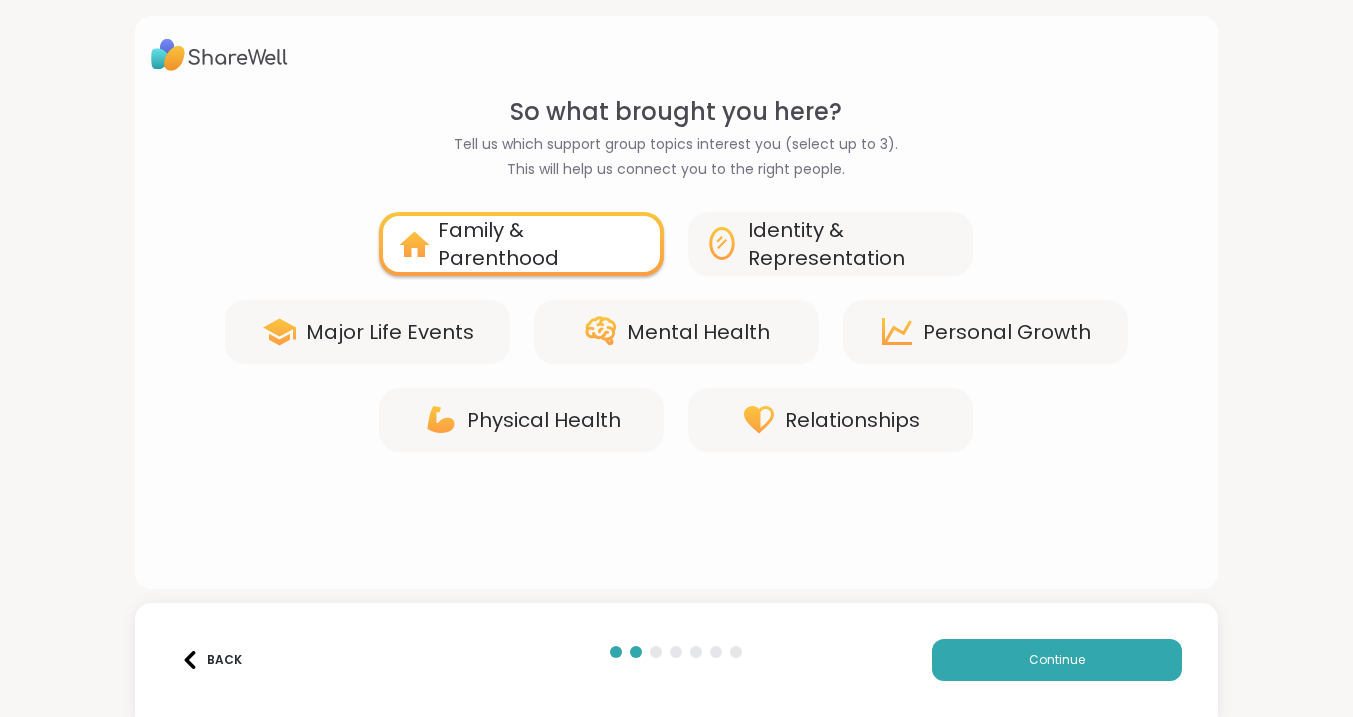 scroll, scrollTop: 0, scrollLeft: 0, axis: both 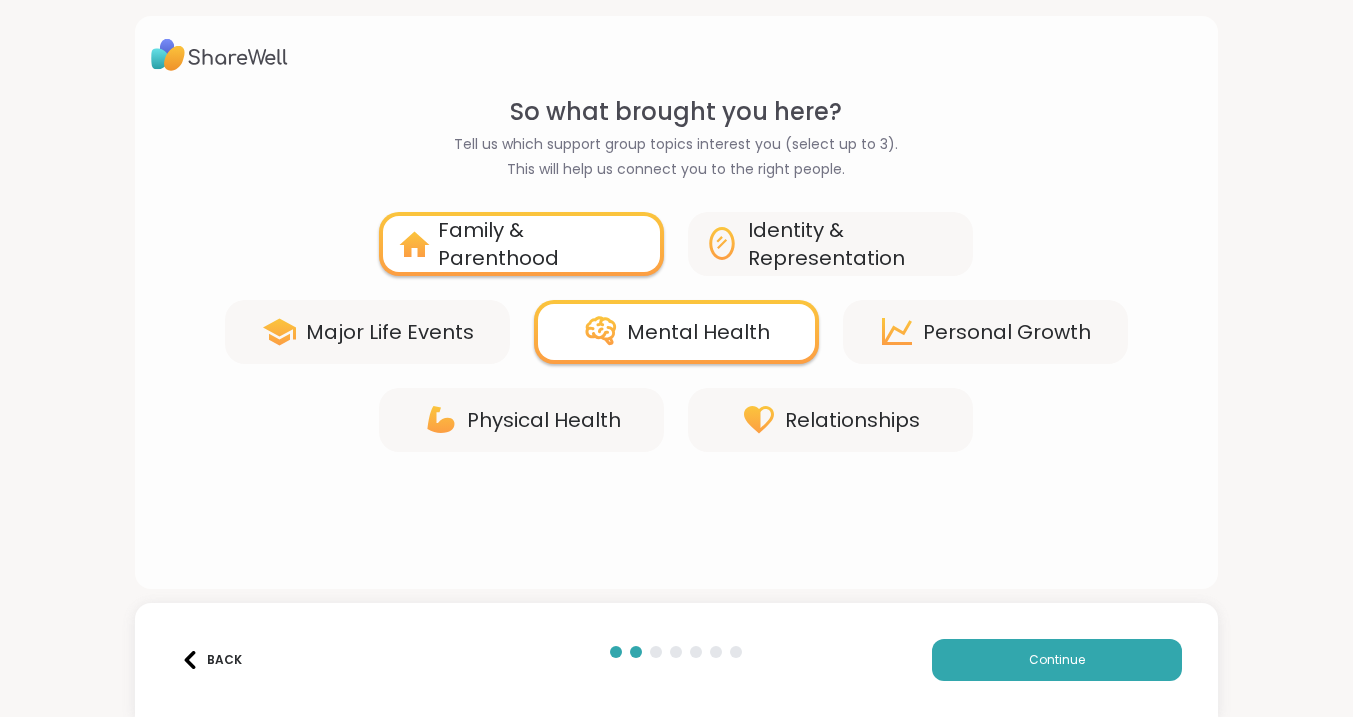 click on "Physical Health" at bounding box center (521, 420) 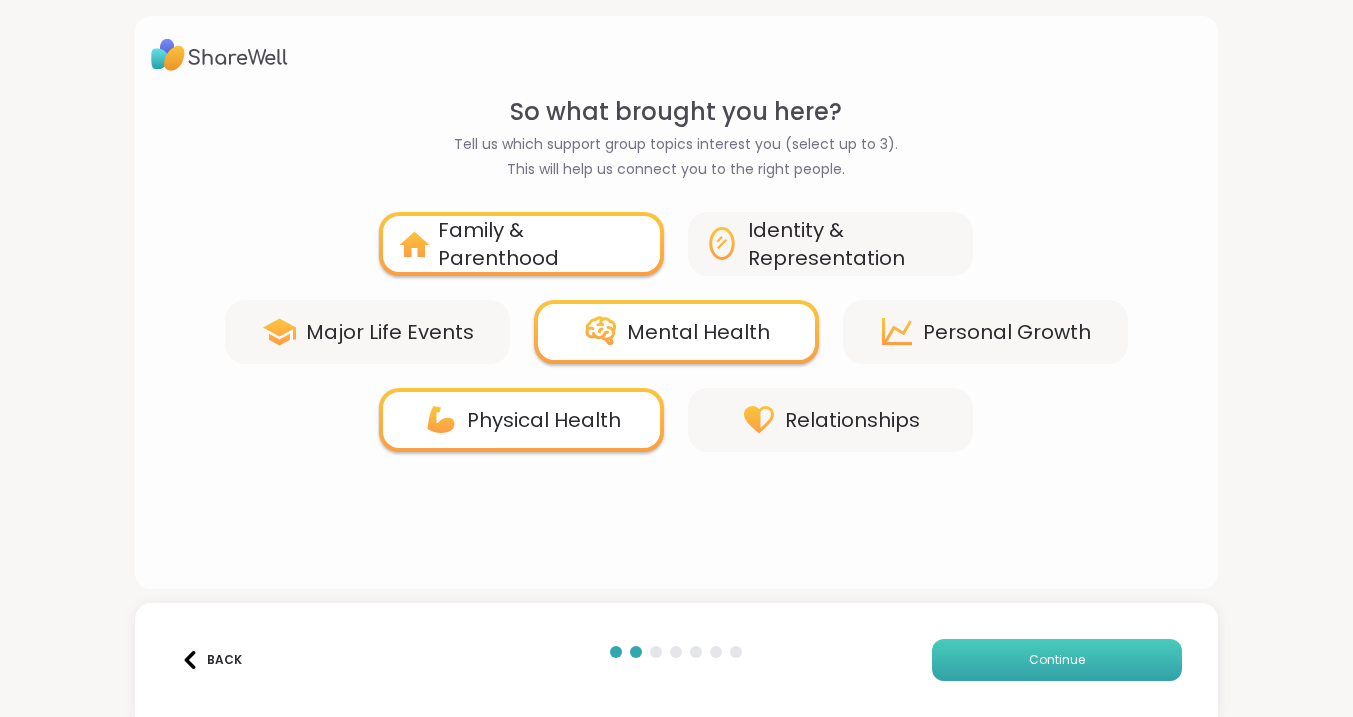 click on "Continue" at bounding box center (1057, 660) 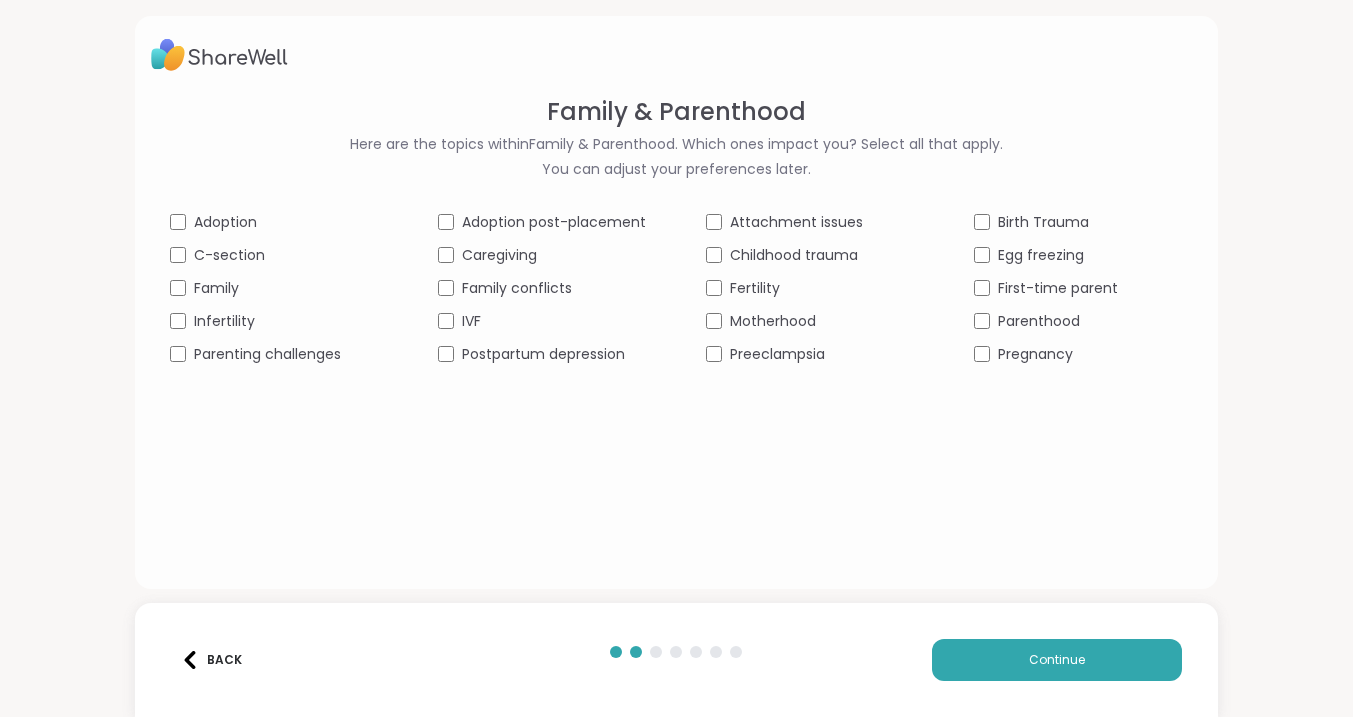 click on "Parenting challenges" at bounding box center (267, 354) 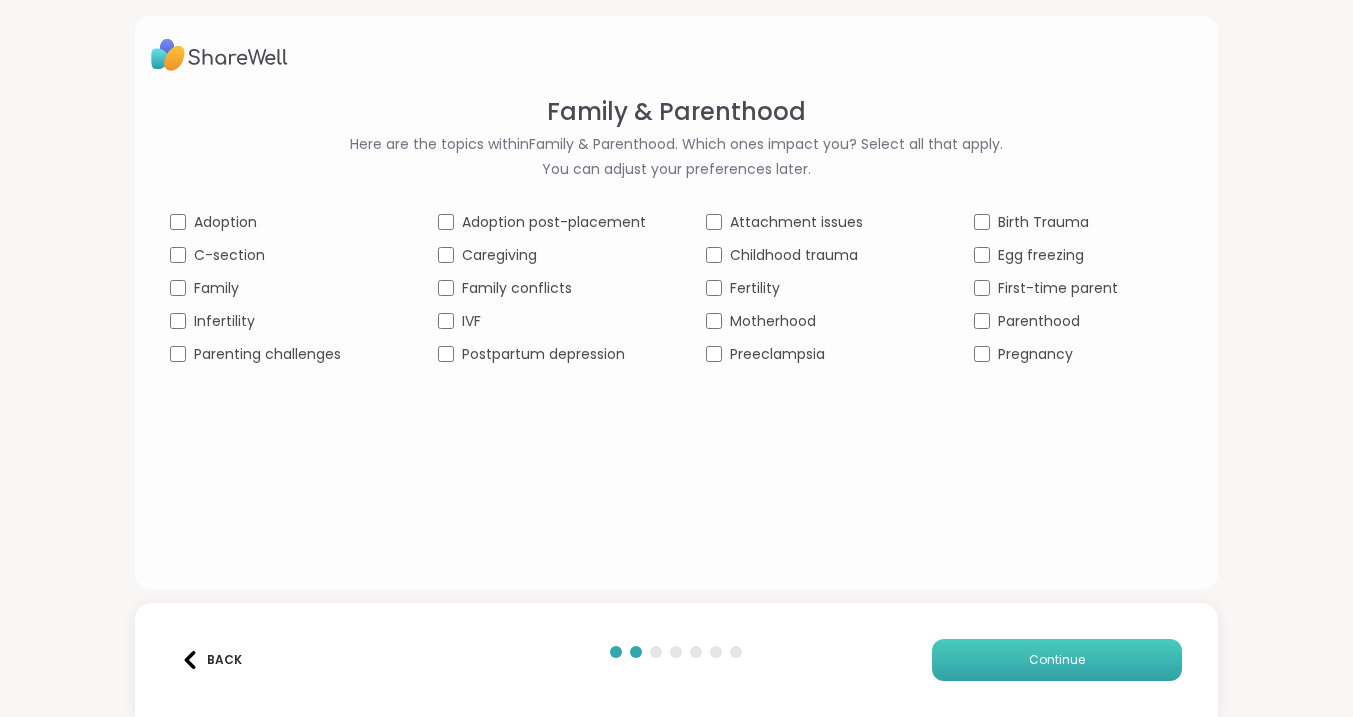 click on "Continue" at bounding box center [1057, 660] 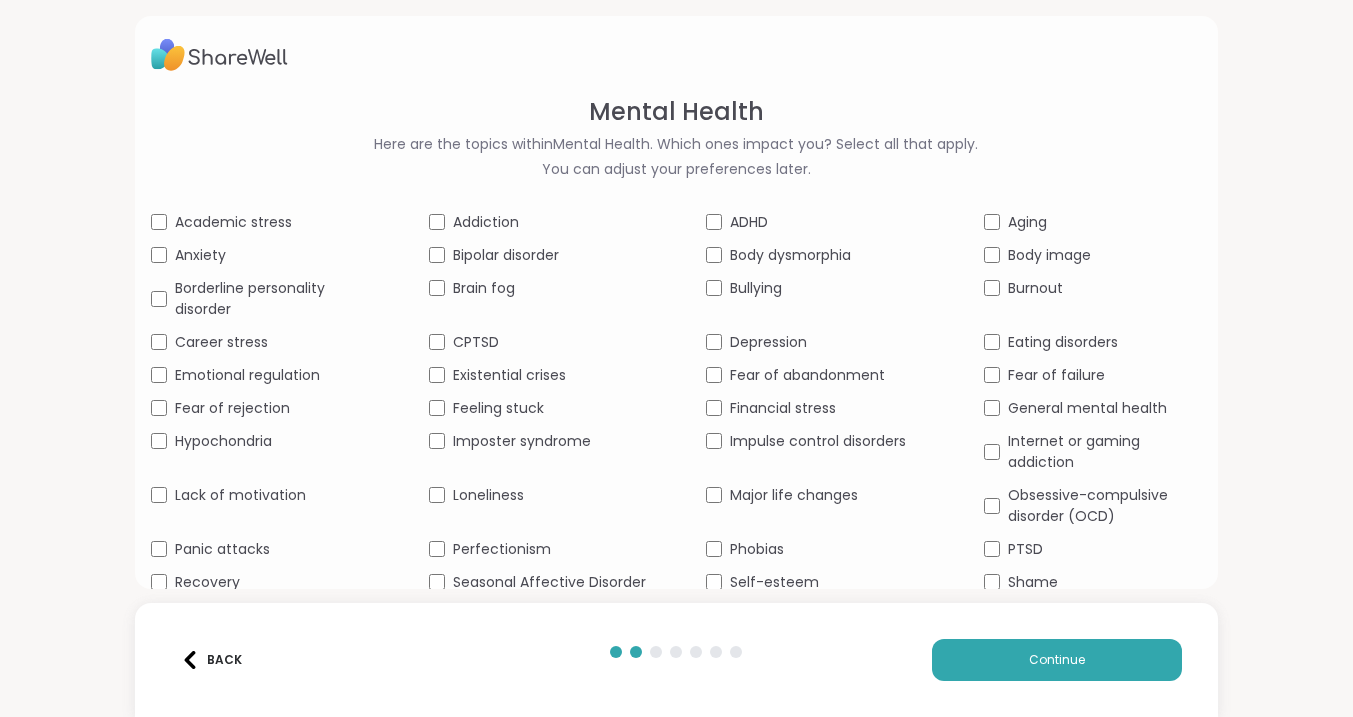 click on "Depression" at bounding box center (768, 342) 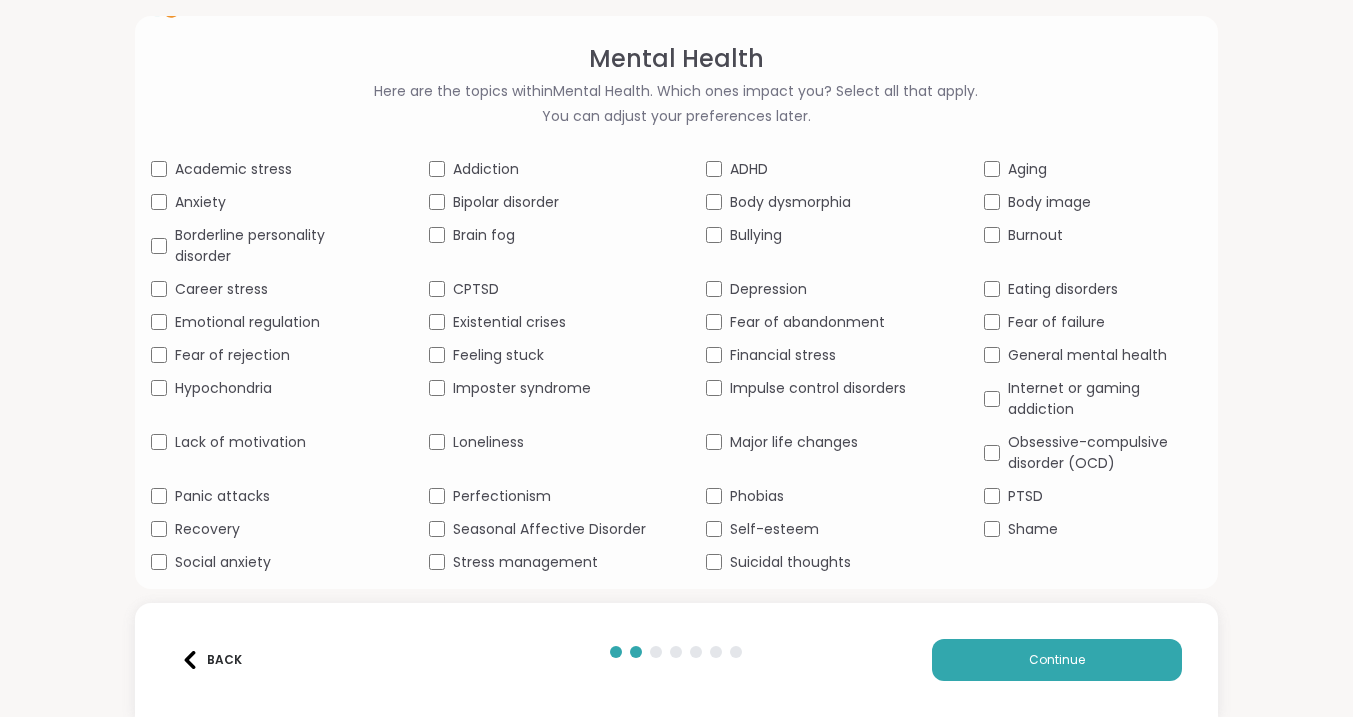 scroll, scrollTop: 53, scrollLeft: 0, axis: vertical 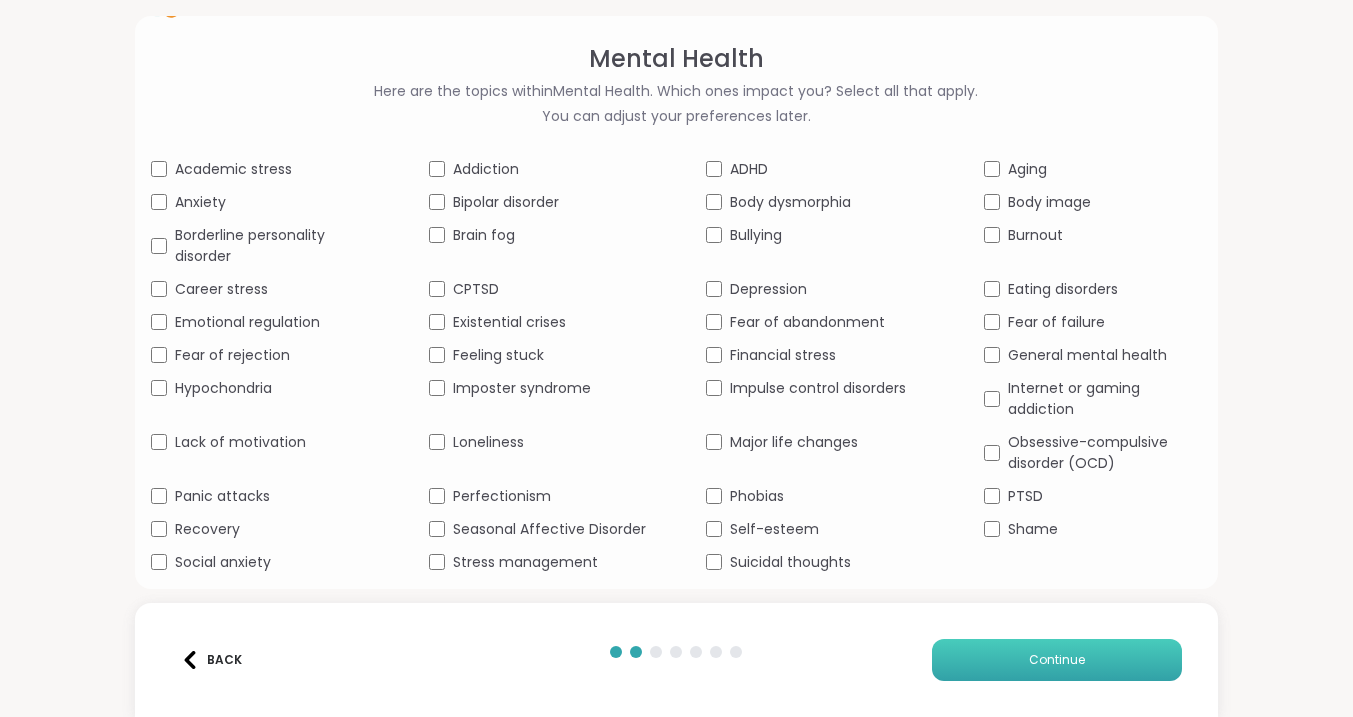 click on "Continue" at bounding box center [1057, 660] 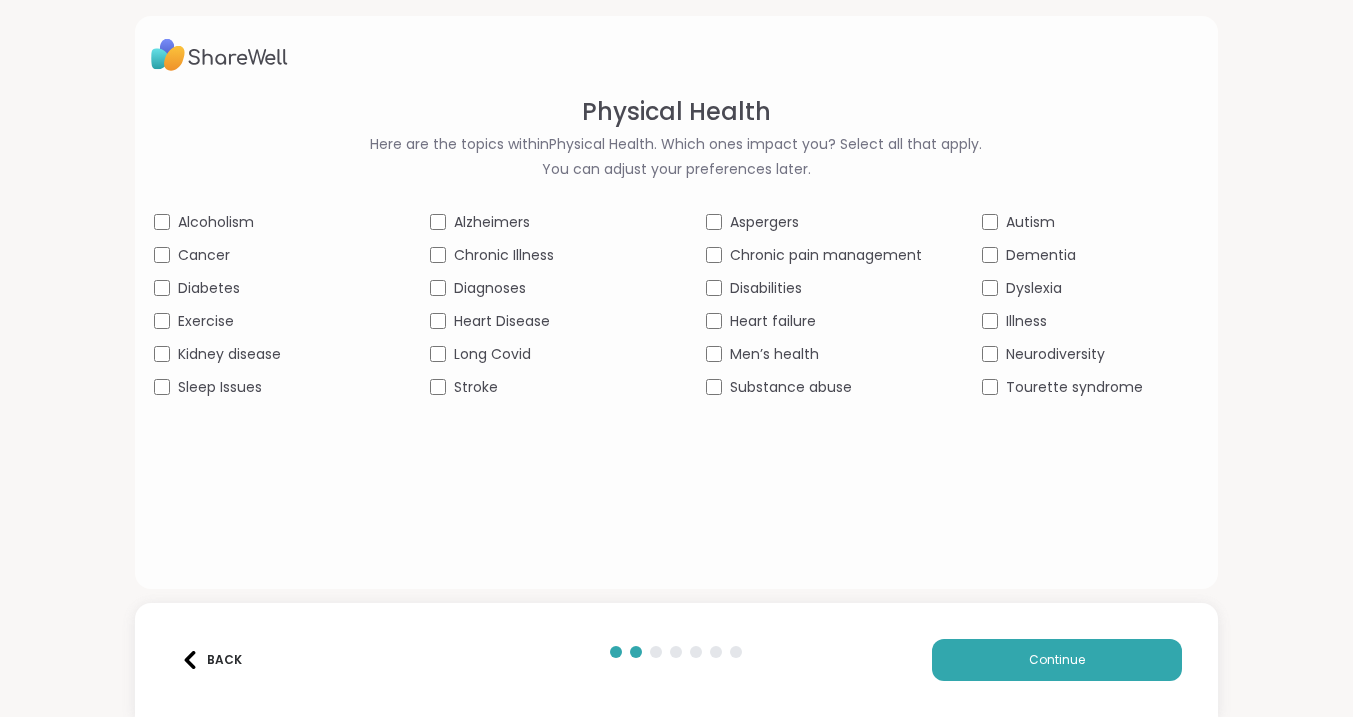 click on "Exercise" at bounding box center [206, 321] 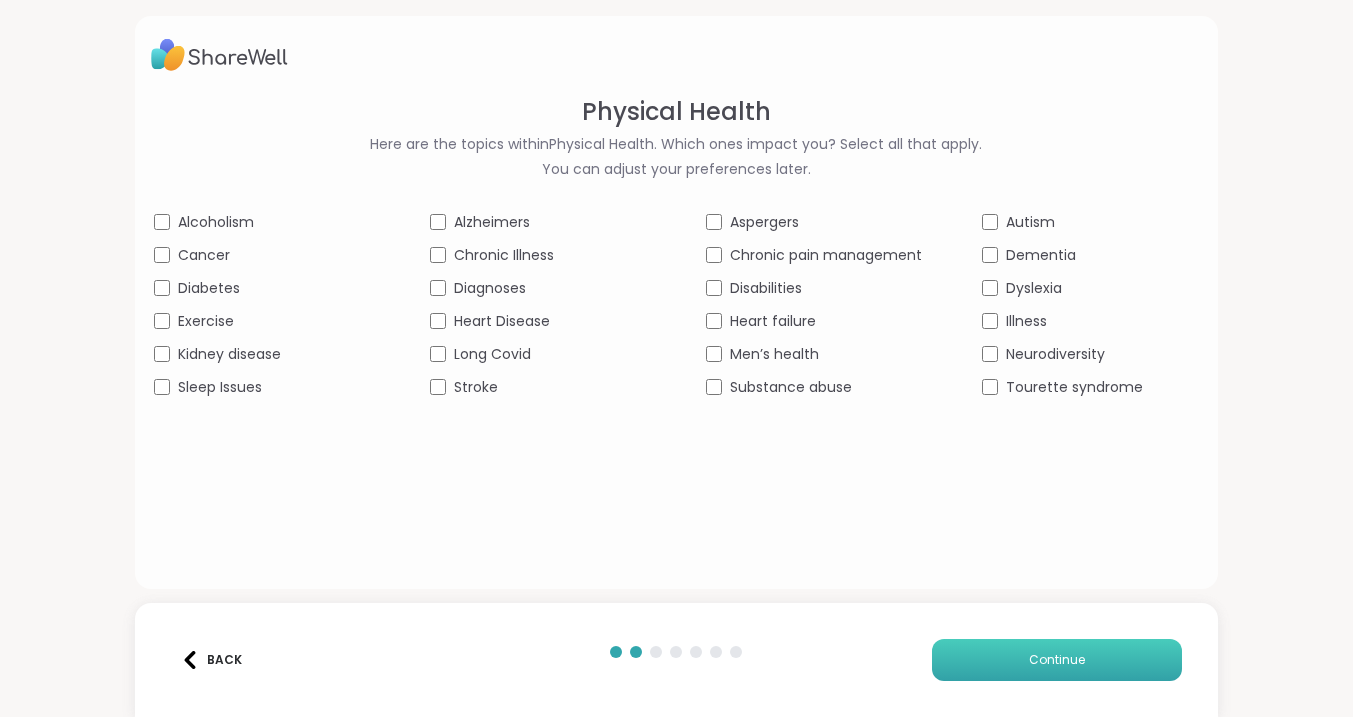 click on "Continue" at bounding box center (1057, 660) 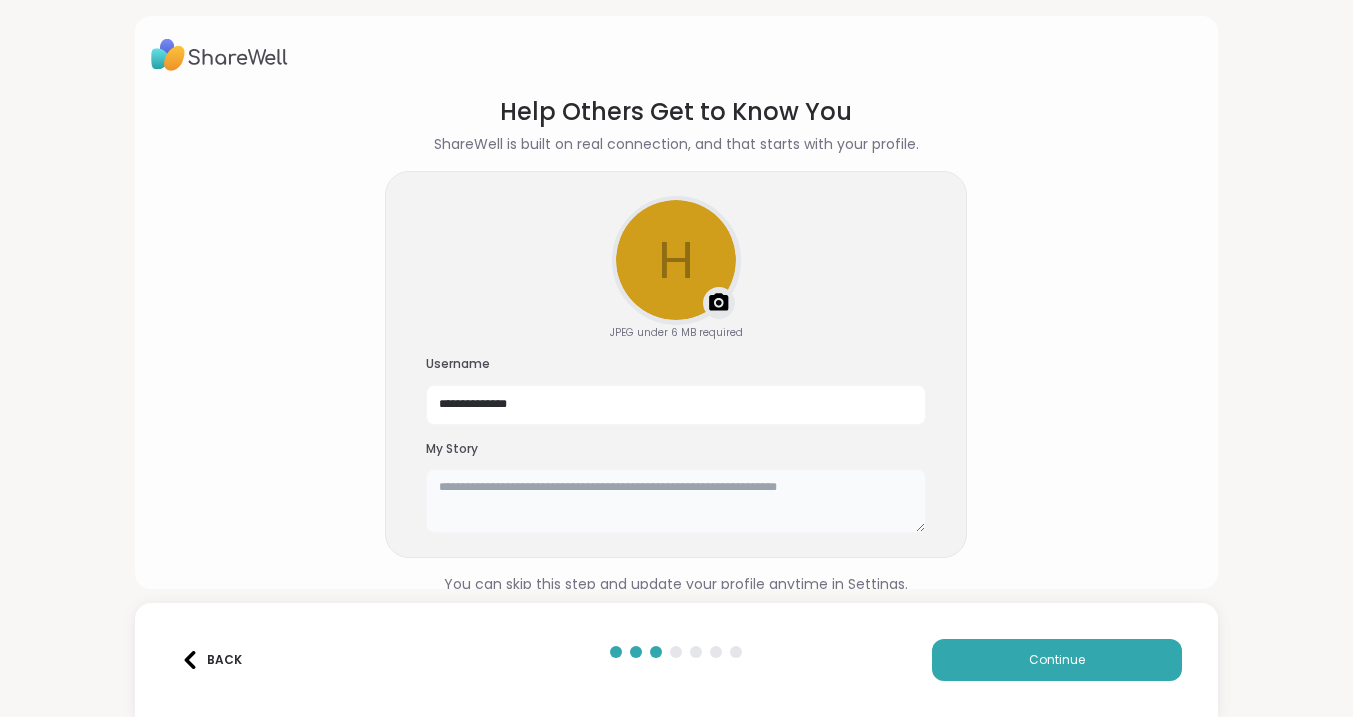 click at bounding box center (676, 501) 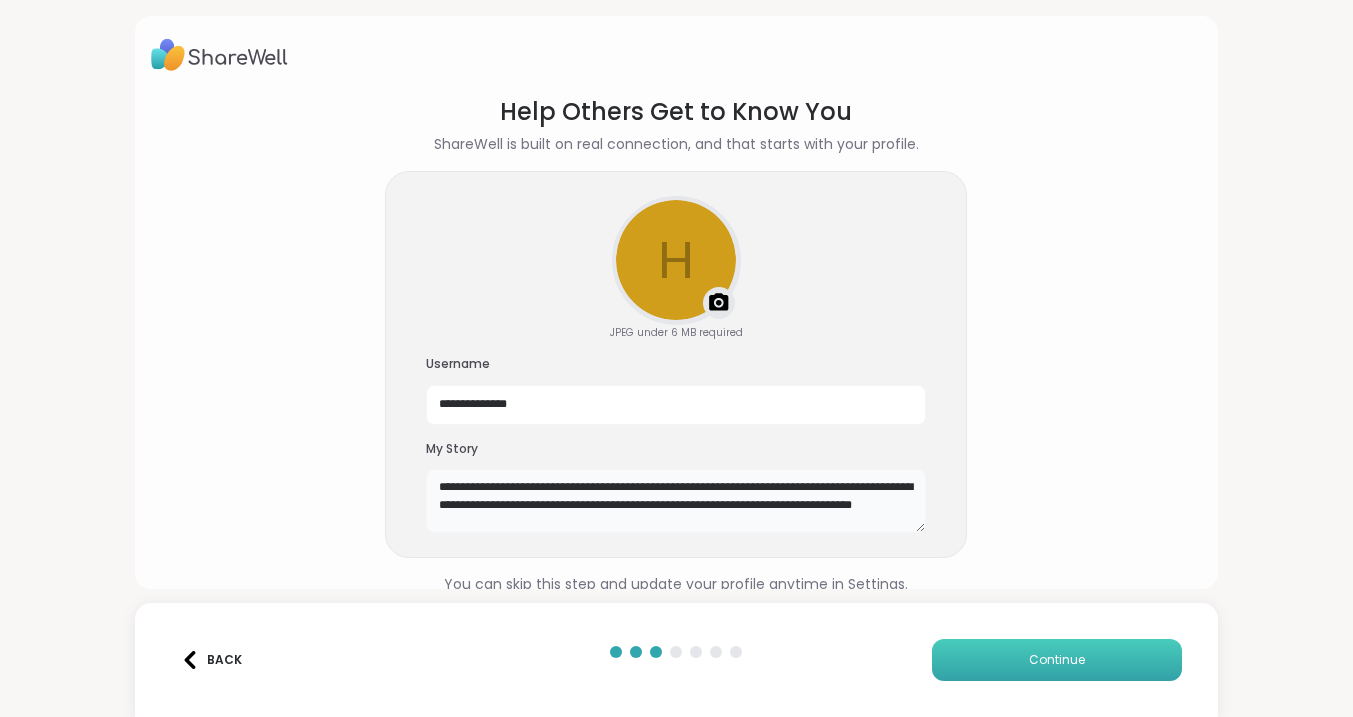 type on "**********" 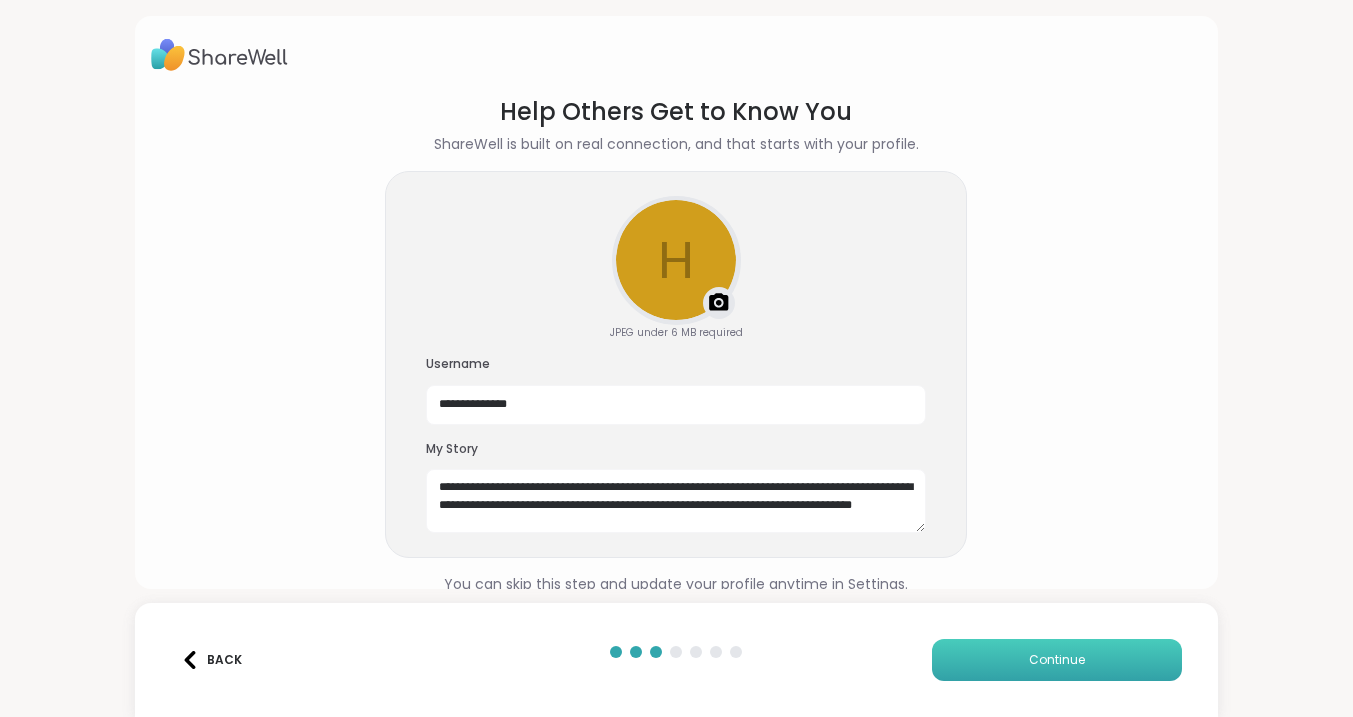 click on "Continue" at bounding box center [1057, 660] 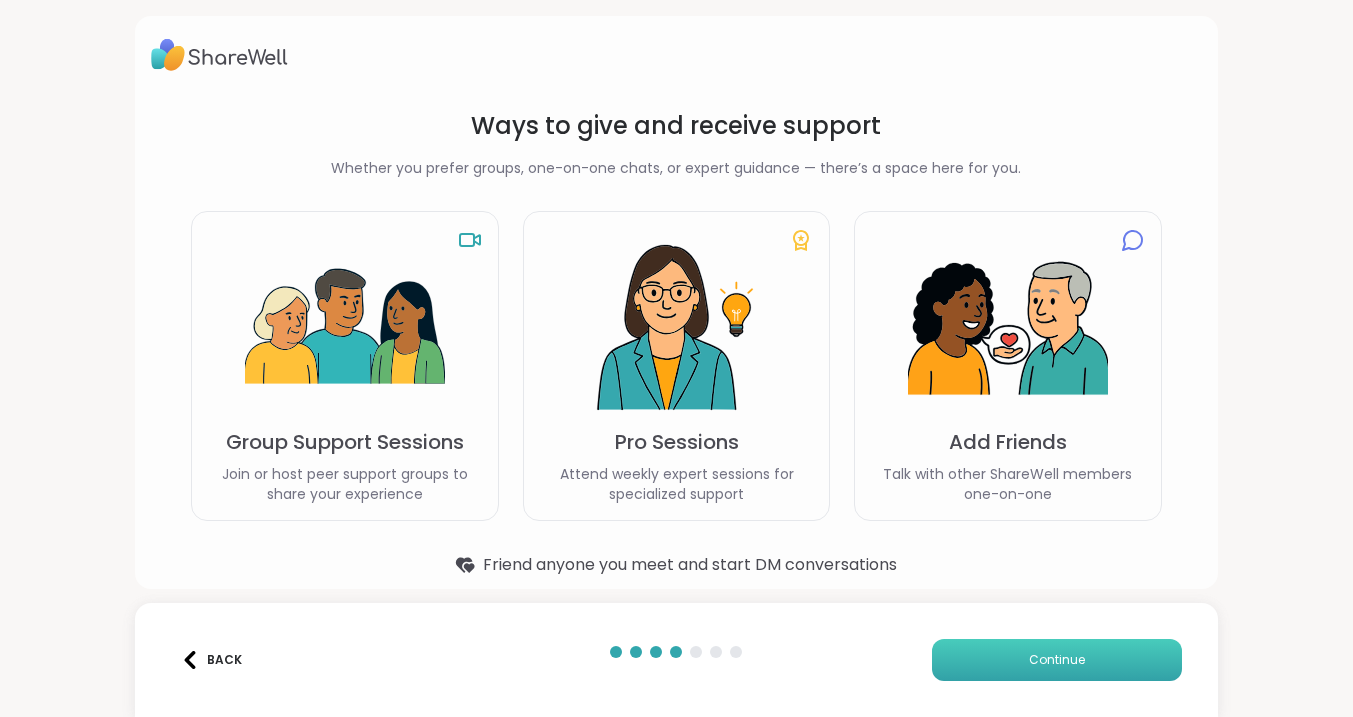 click on "Continue" at bounding box center (1057, 660) 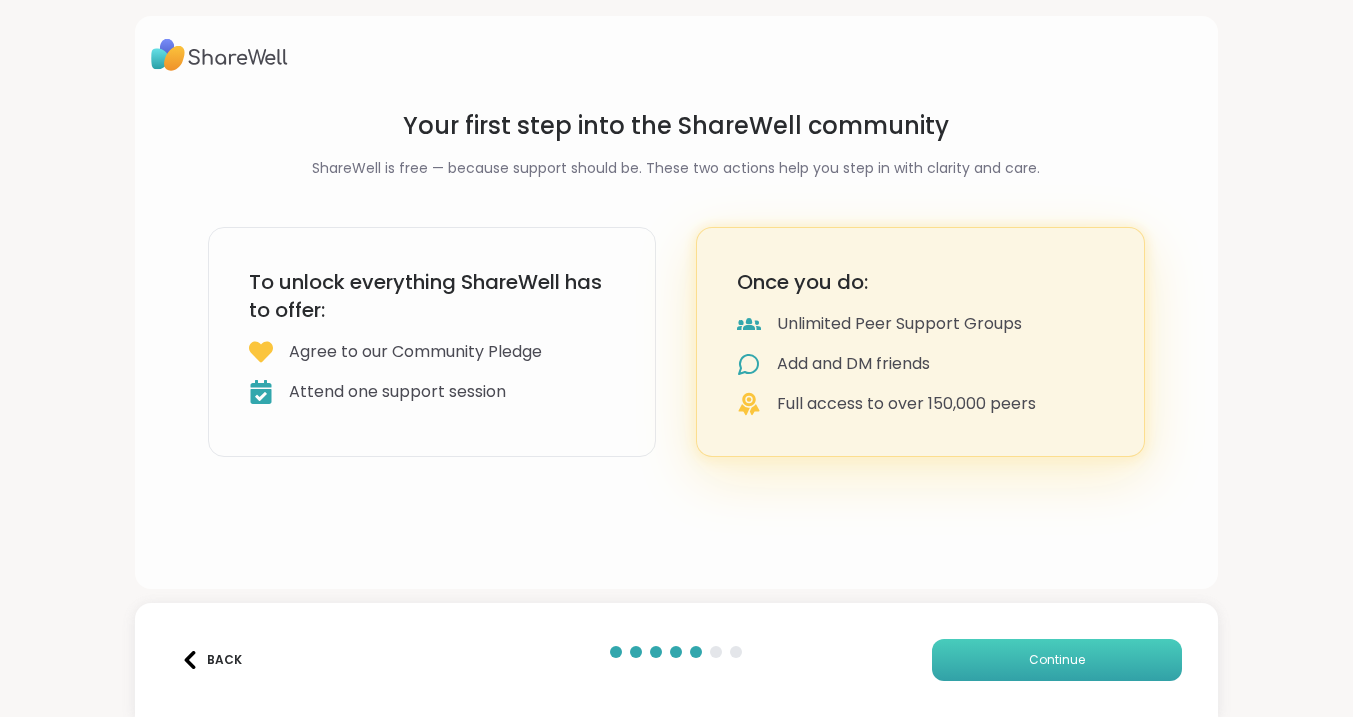 click on "Continue" at bounding box center [1057, 660] 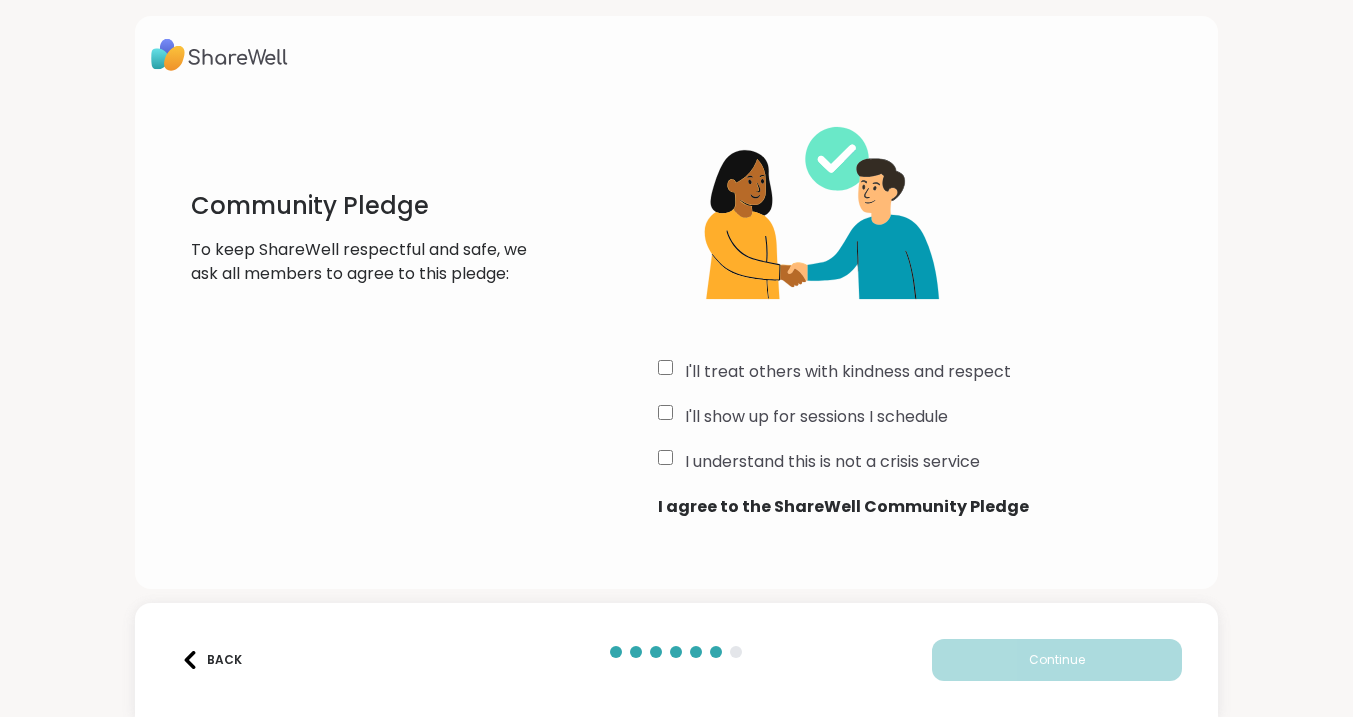 click on "I'll treat others with kindness and respect" at bounding box center (848, 372) 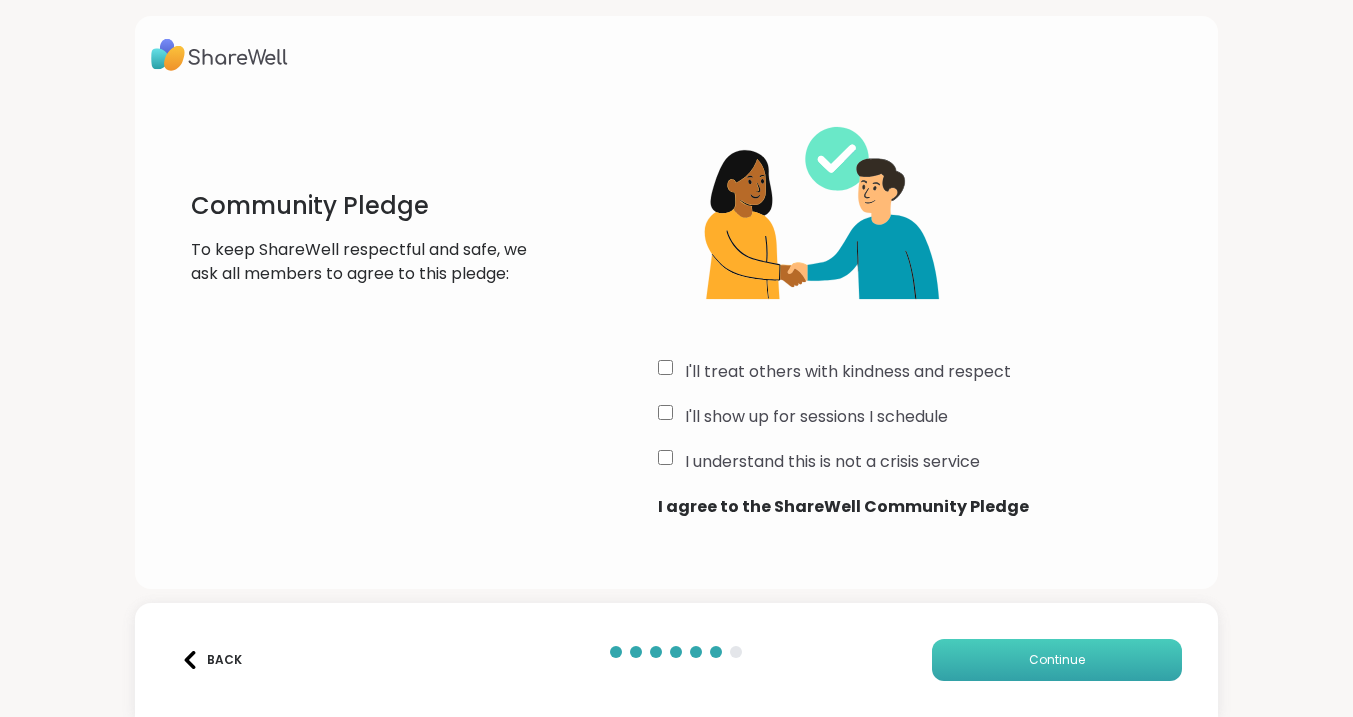 click on "Continue" at bounding box center [1057, 660] 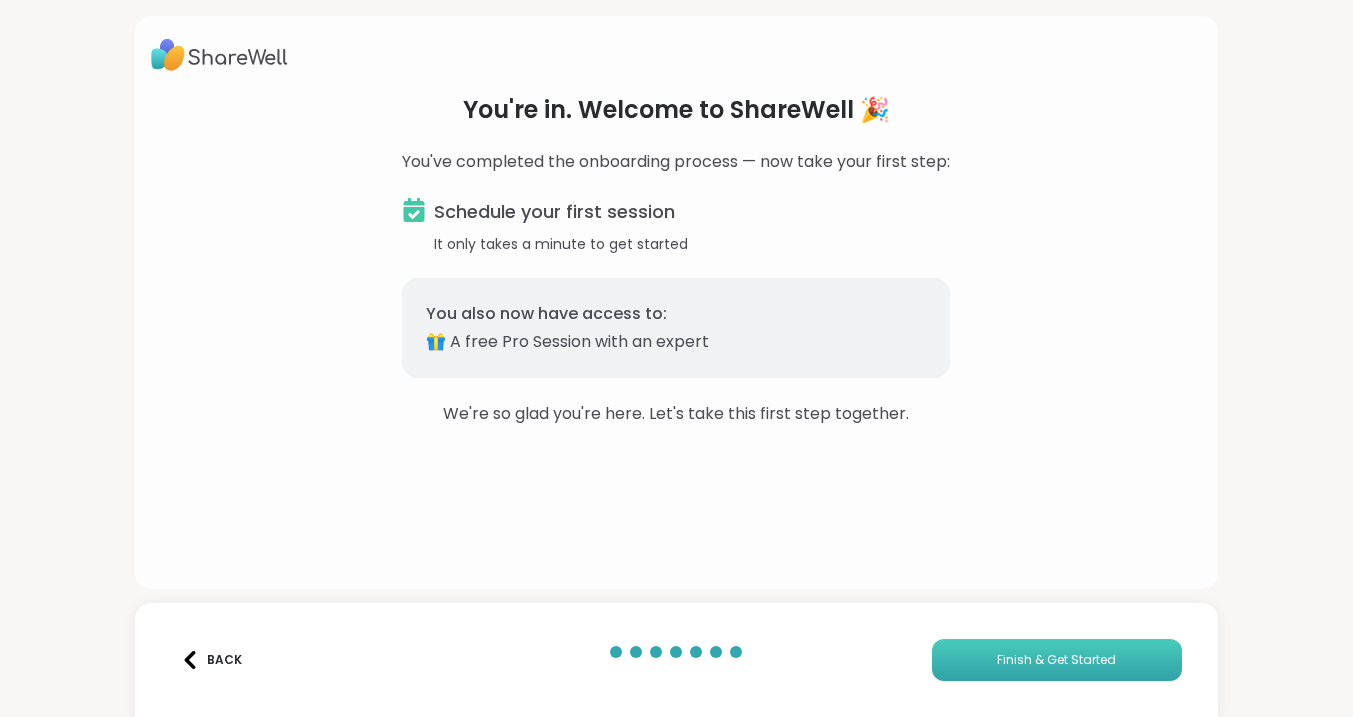 click on "Finish & Get Started" at bounding box center [1057, 660] 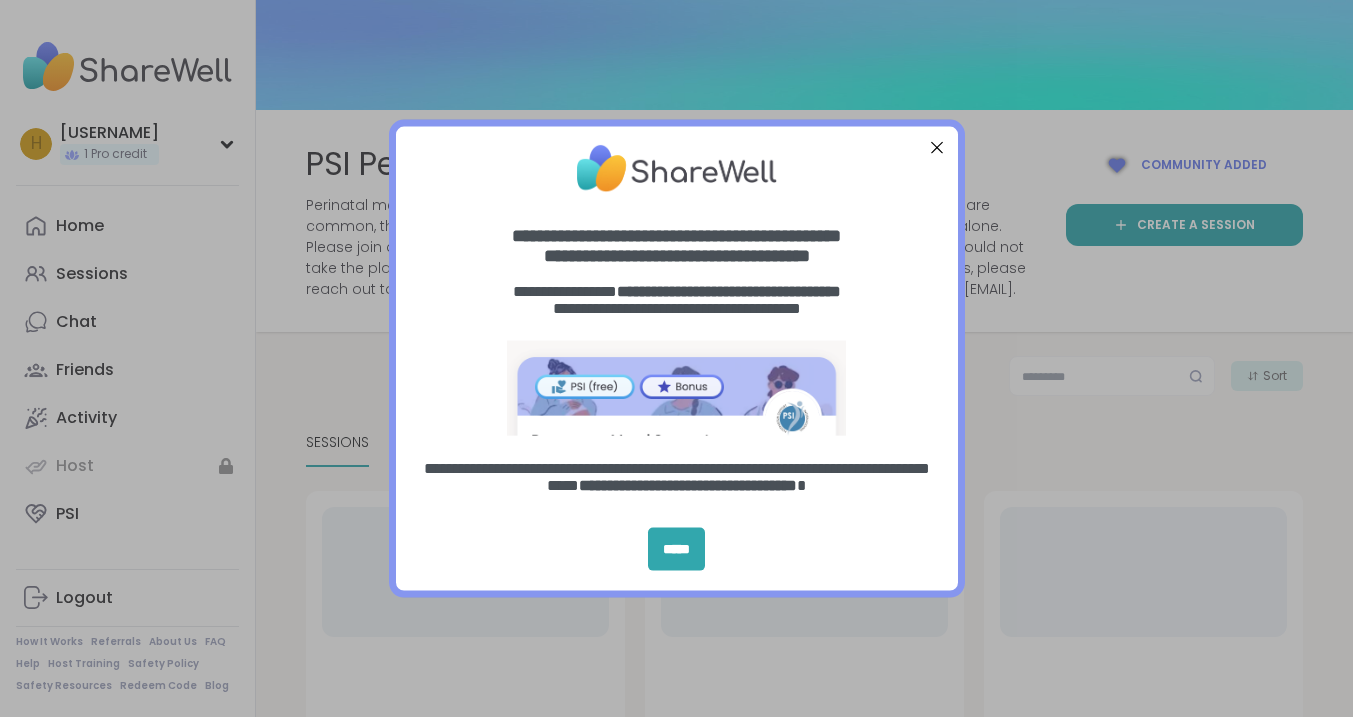 scroll, scrollTop: 0, scrollLeft: 0, axis: both 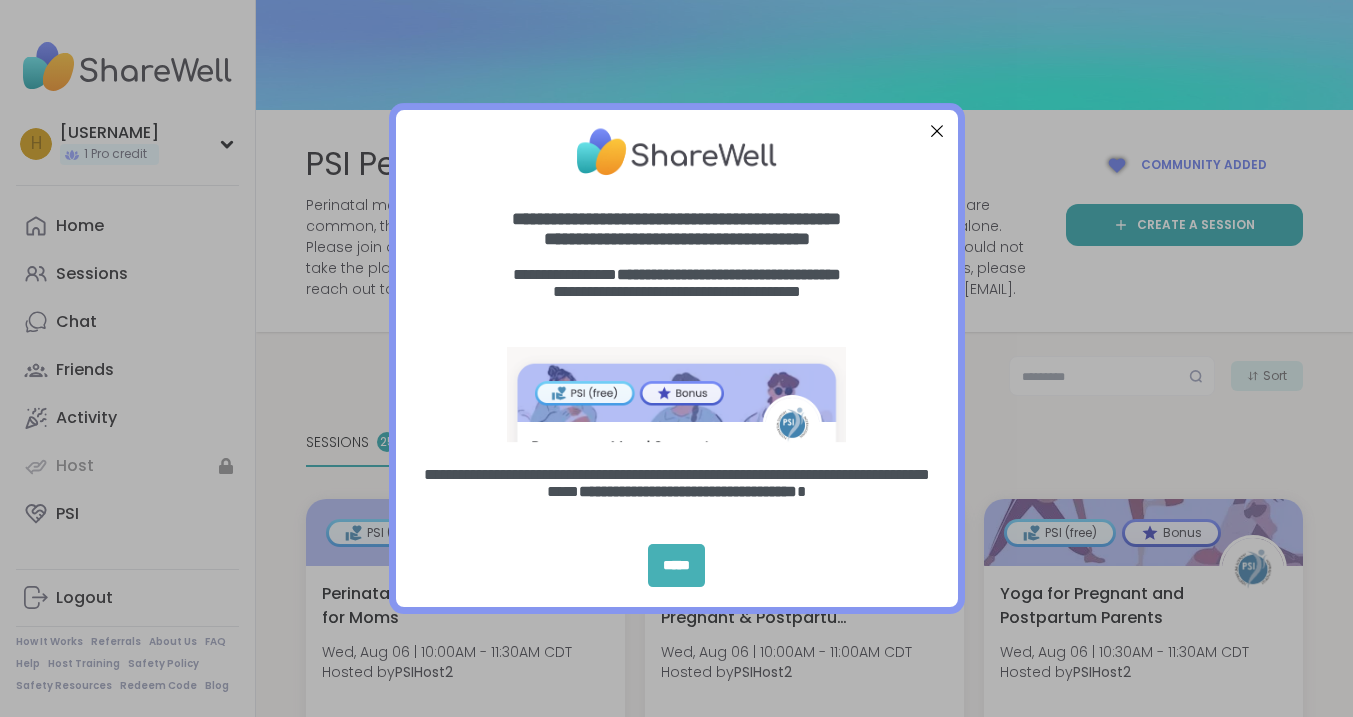 click on "*****" at bounding box center (676, 565) 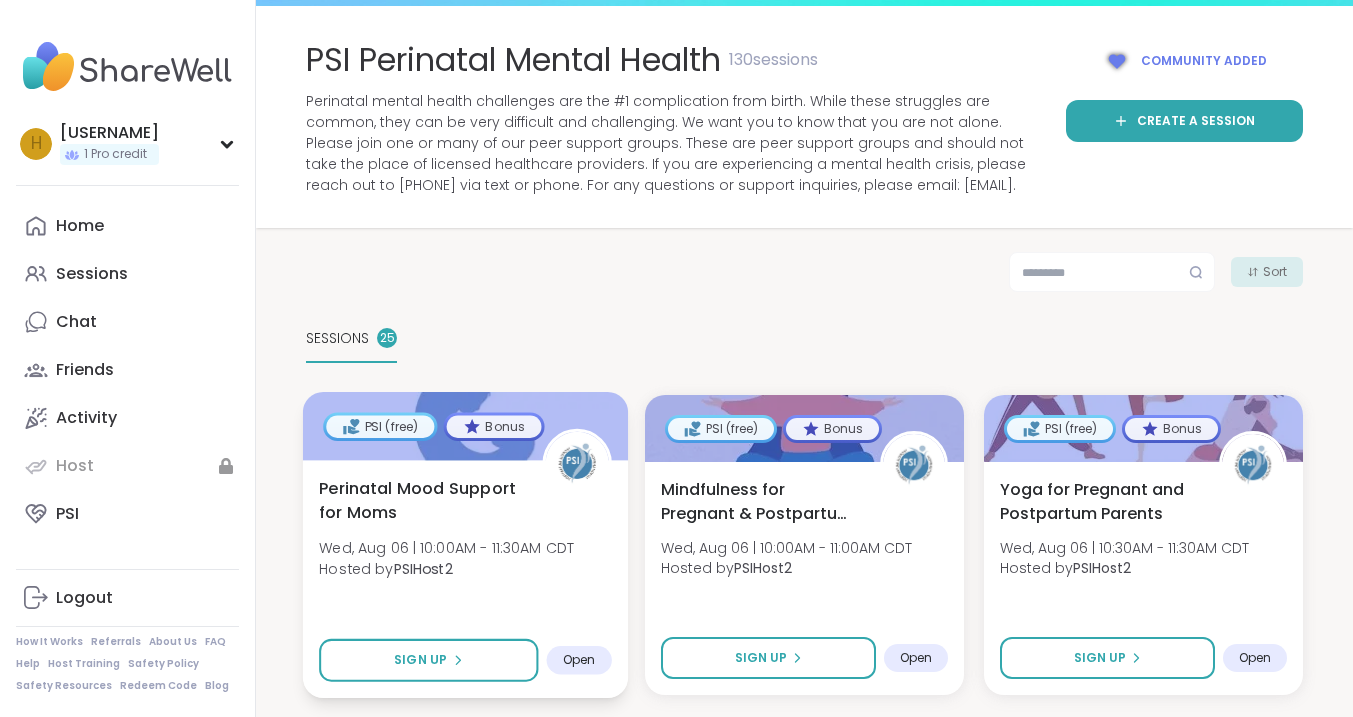 scroll, scrollTop: 122, scrollLeft: 0, axis: vertical 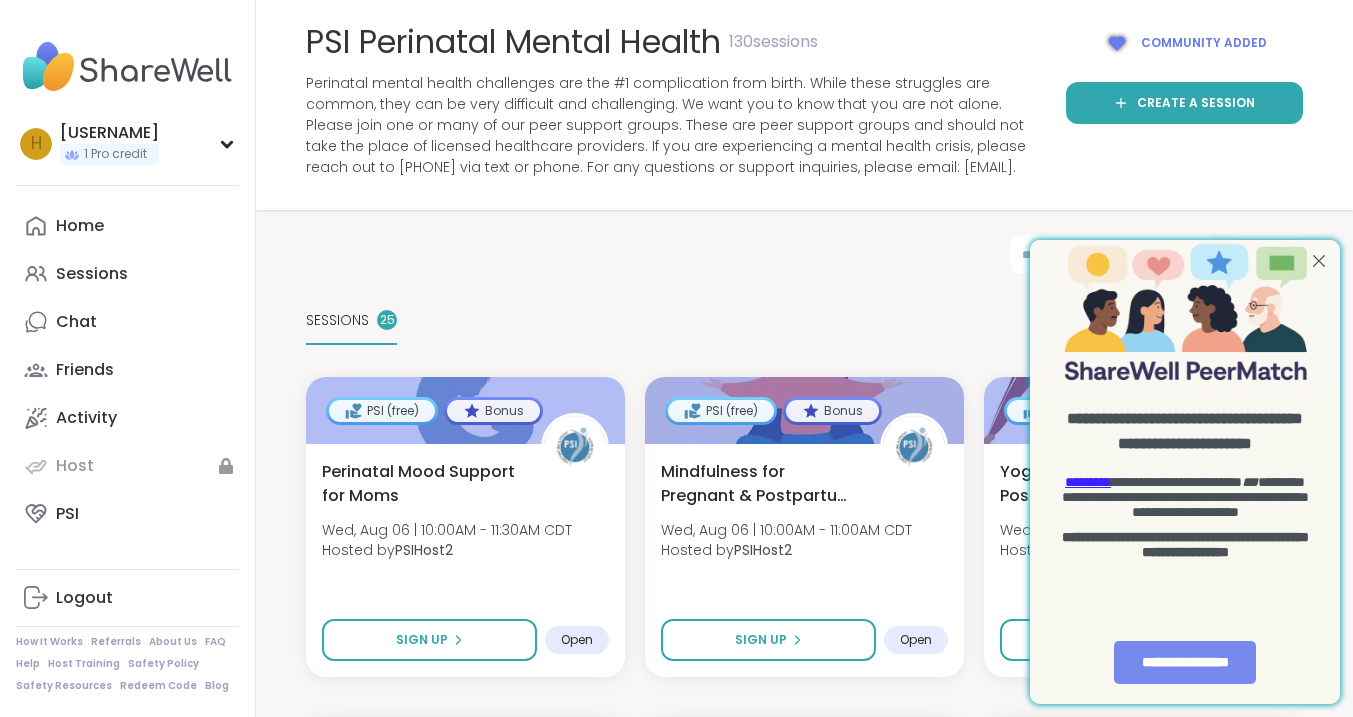 click on "**********" at bounding box center [1185, 662] 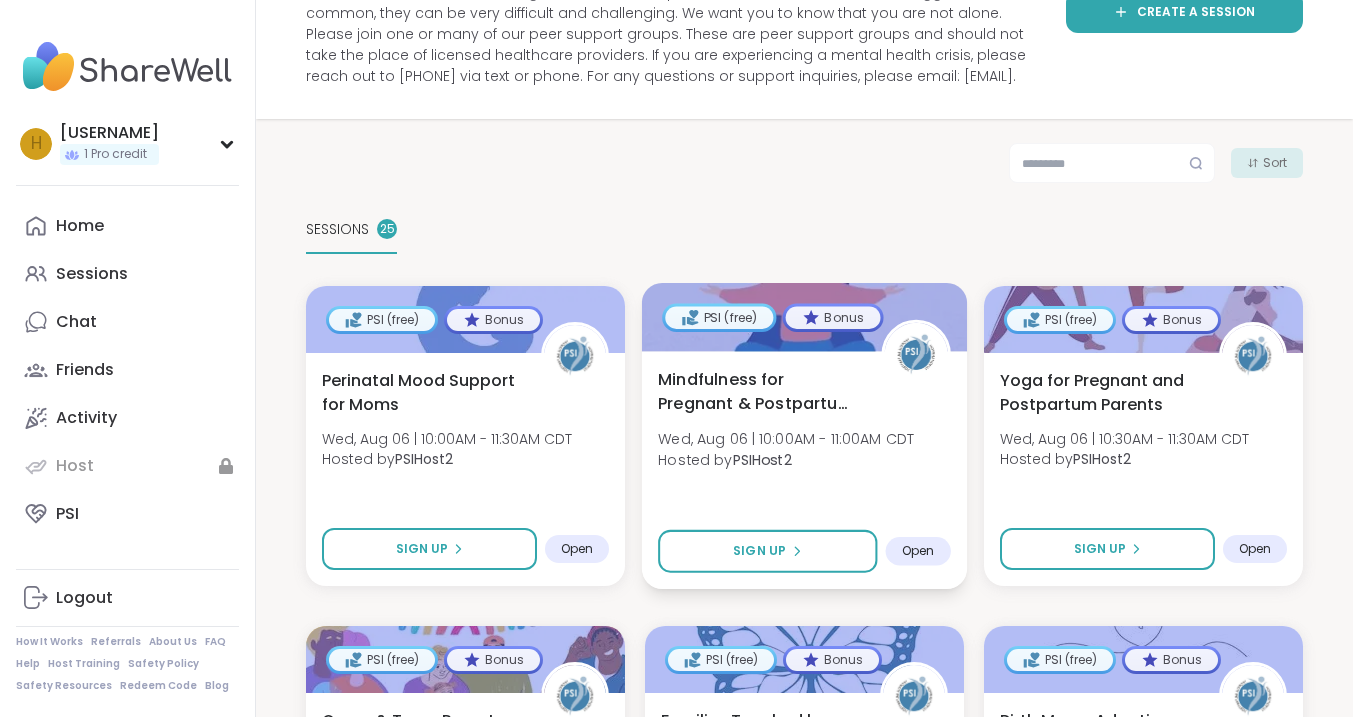 scroll, scrollTop: 225, scrollLeft: 0, axis: vertical 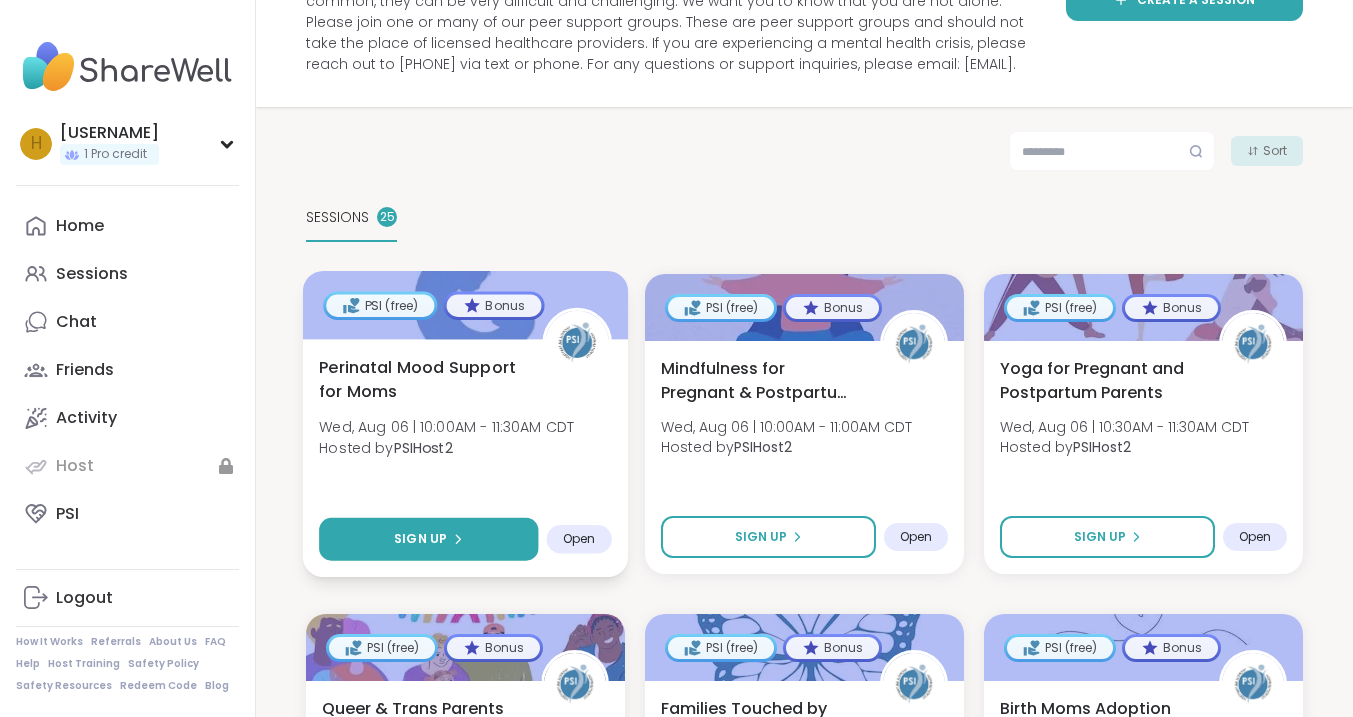 click on "Sign Up" at bounding box center [420, 539] 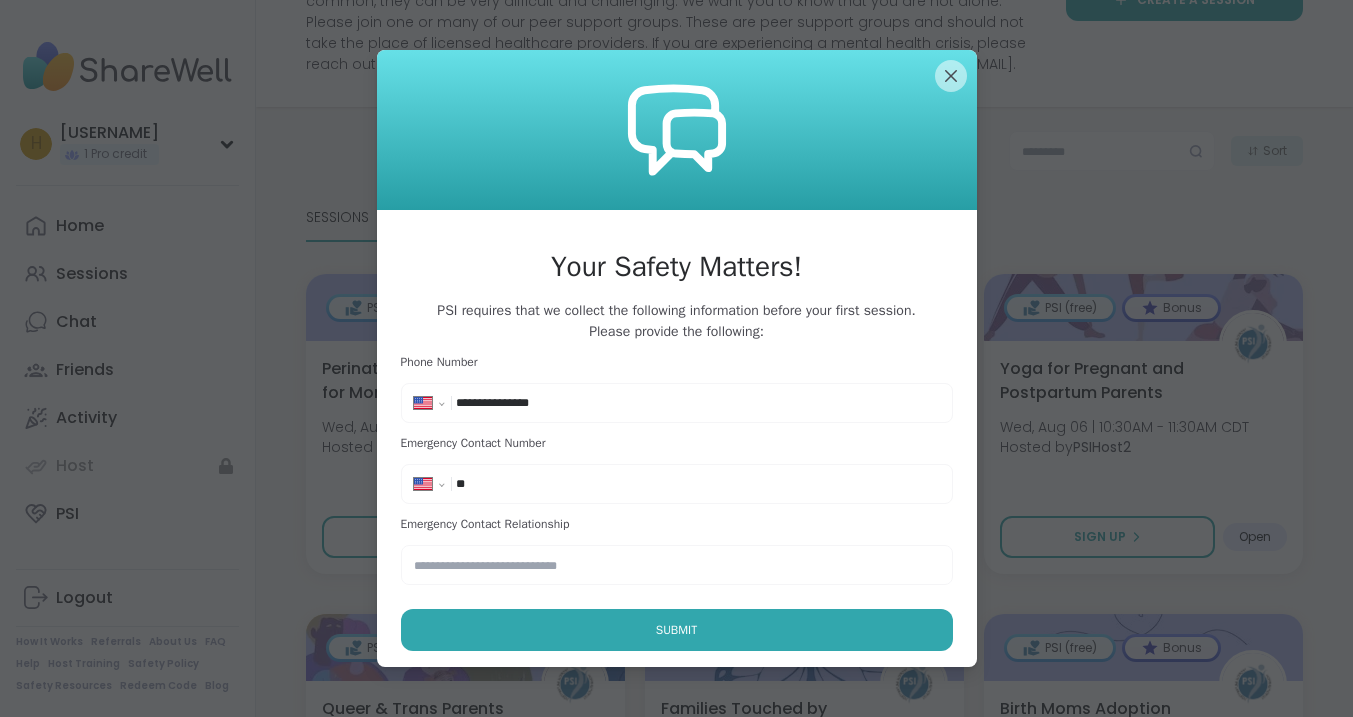 type on "**********" 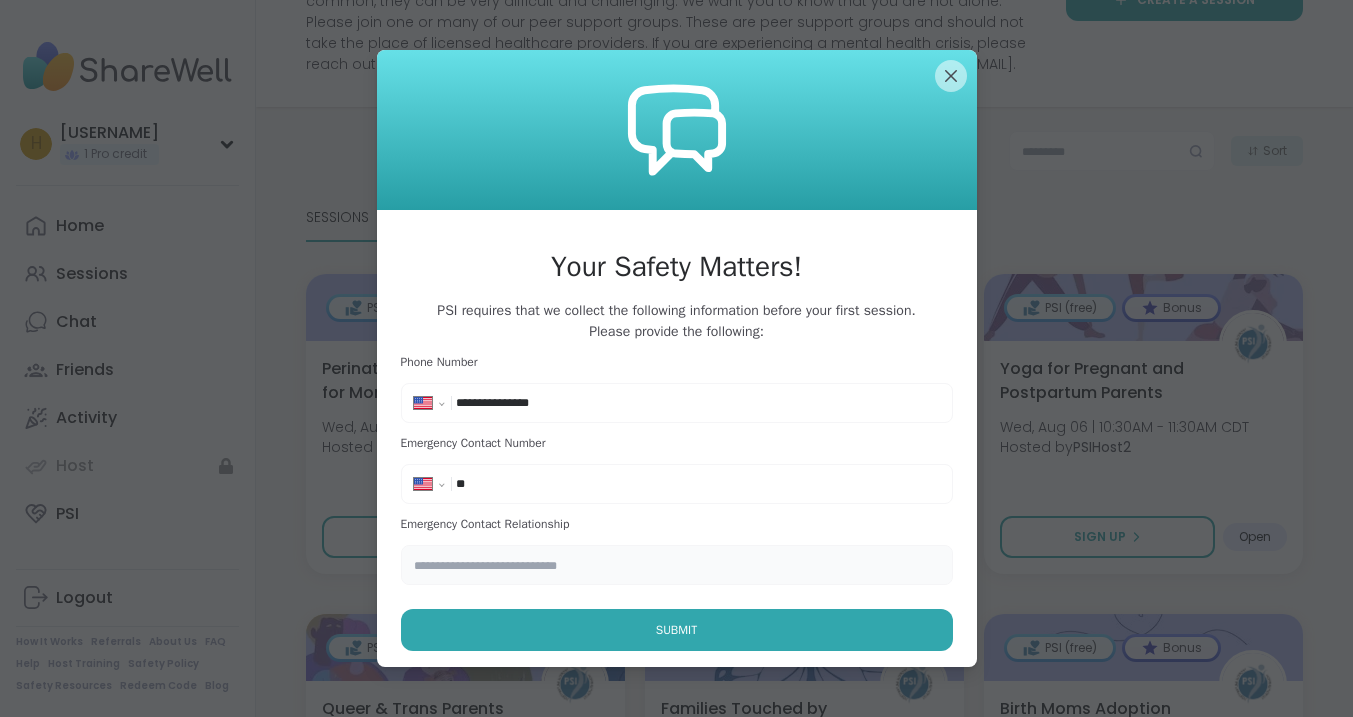 click at bounding box center [677, 565] 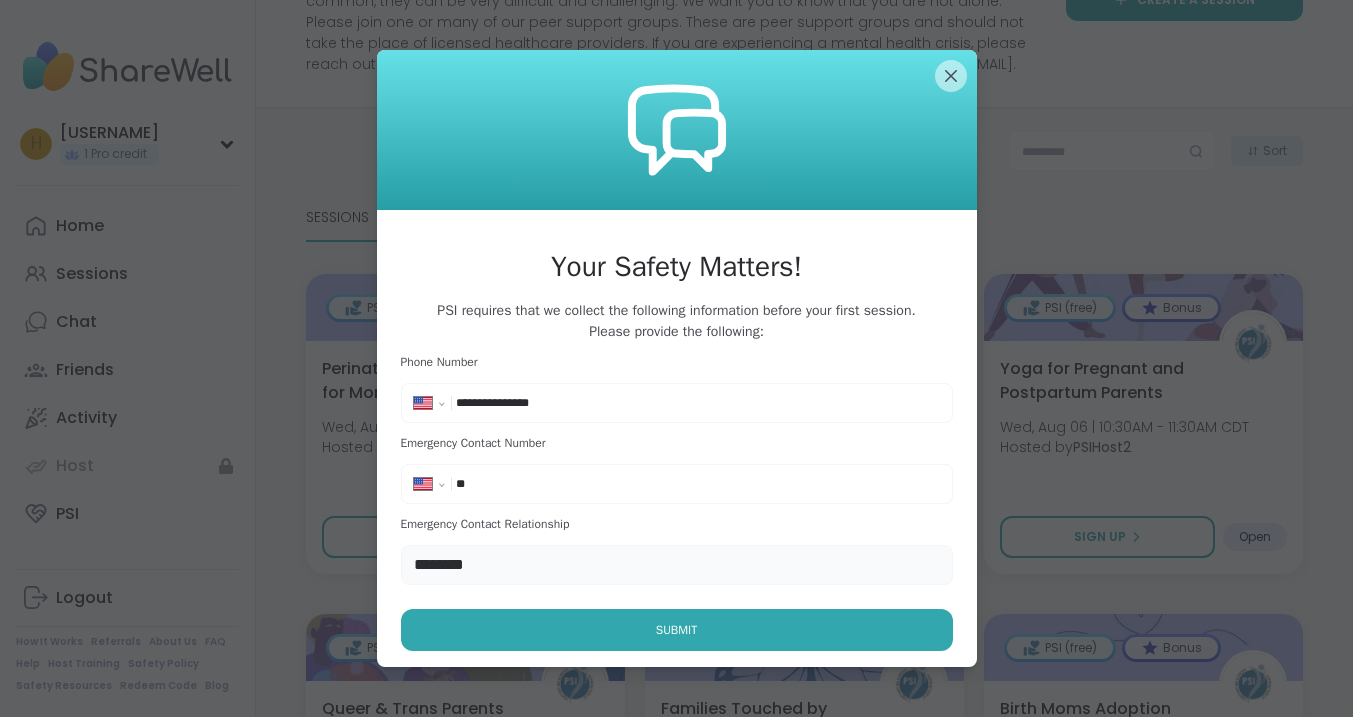 type on "*******" 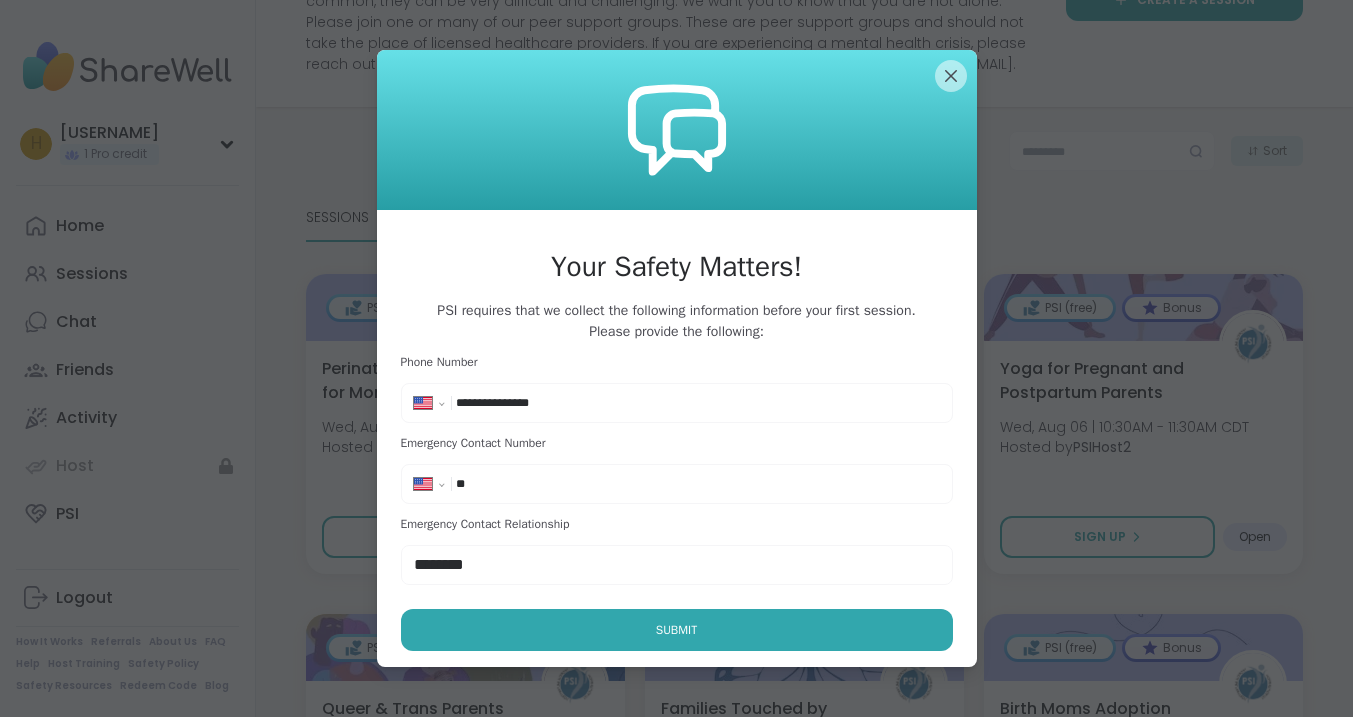 paste on "**********" 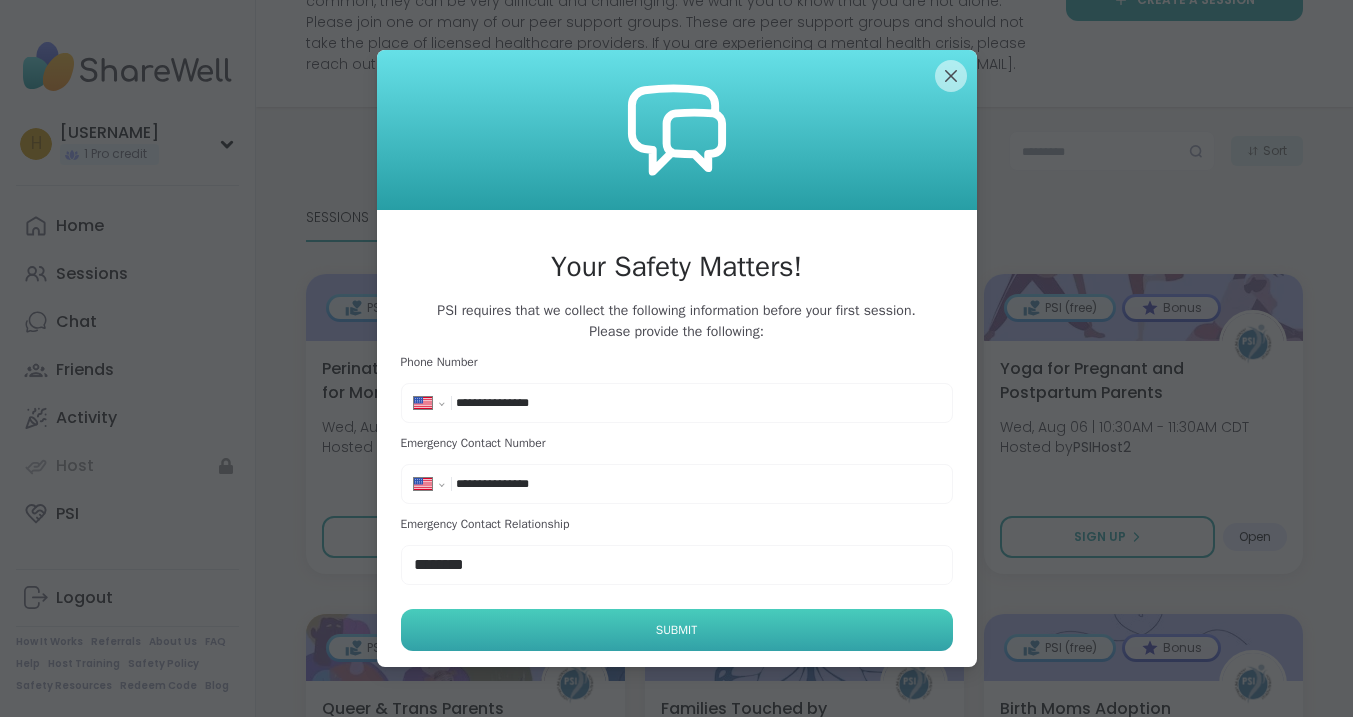 click on "Submit" at bounding box center (677, 630) 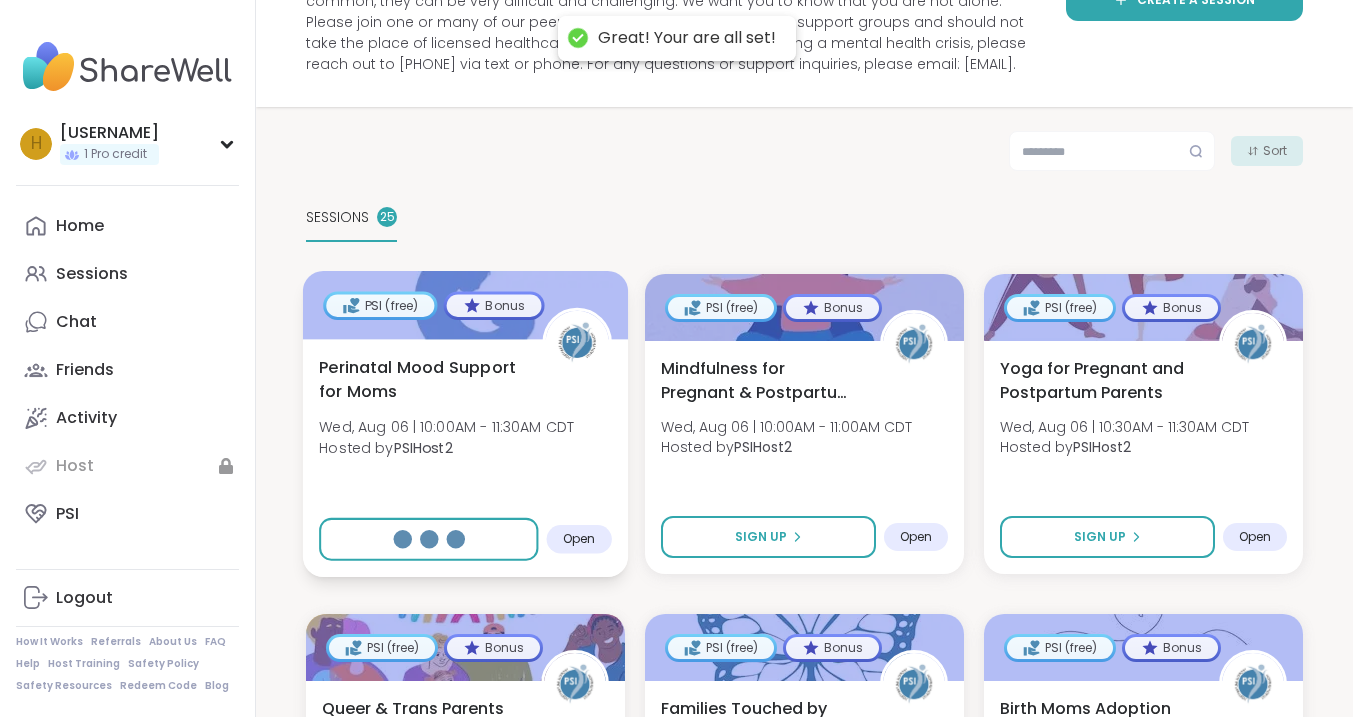select on "**" 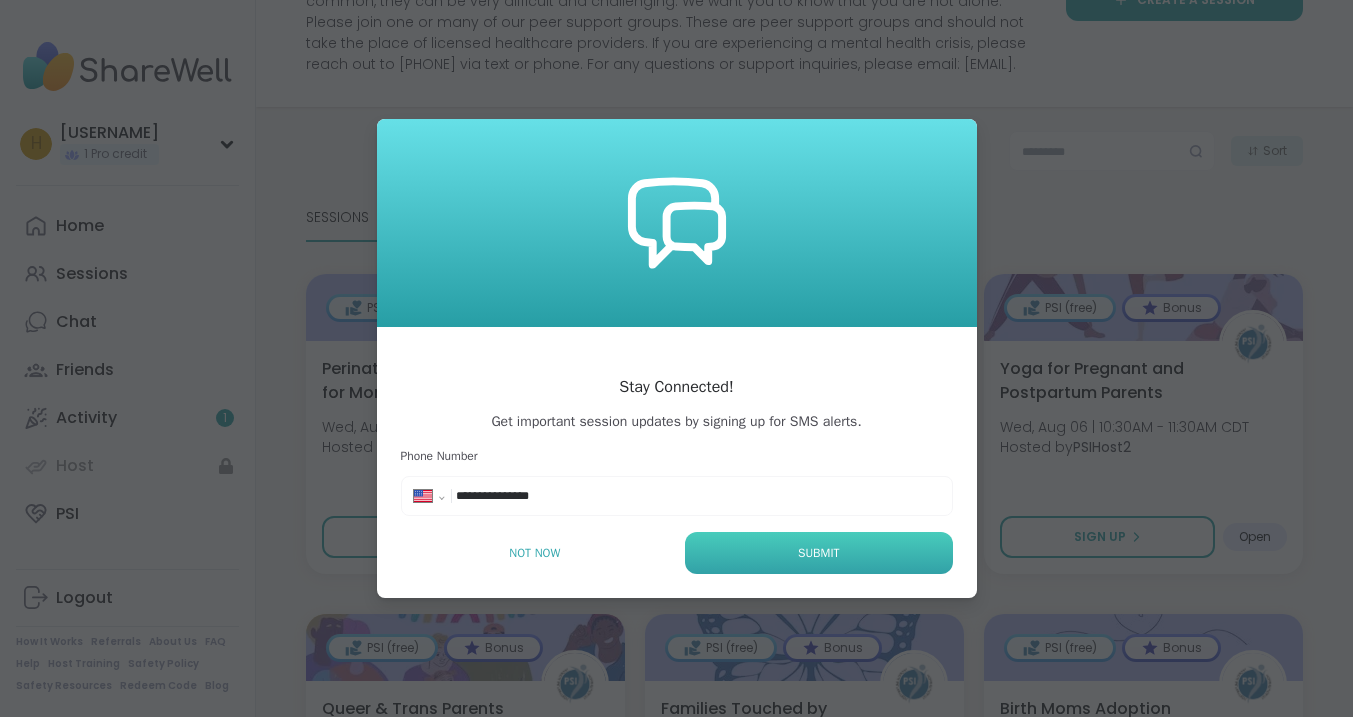 click on "Submit" at bounding box center [818, 553] 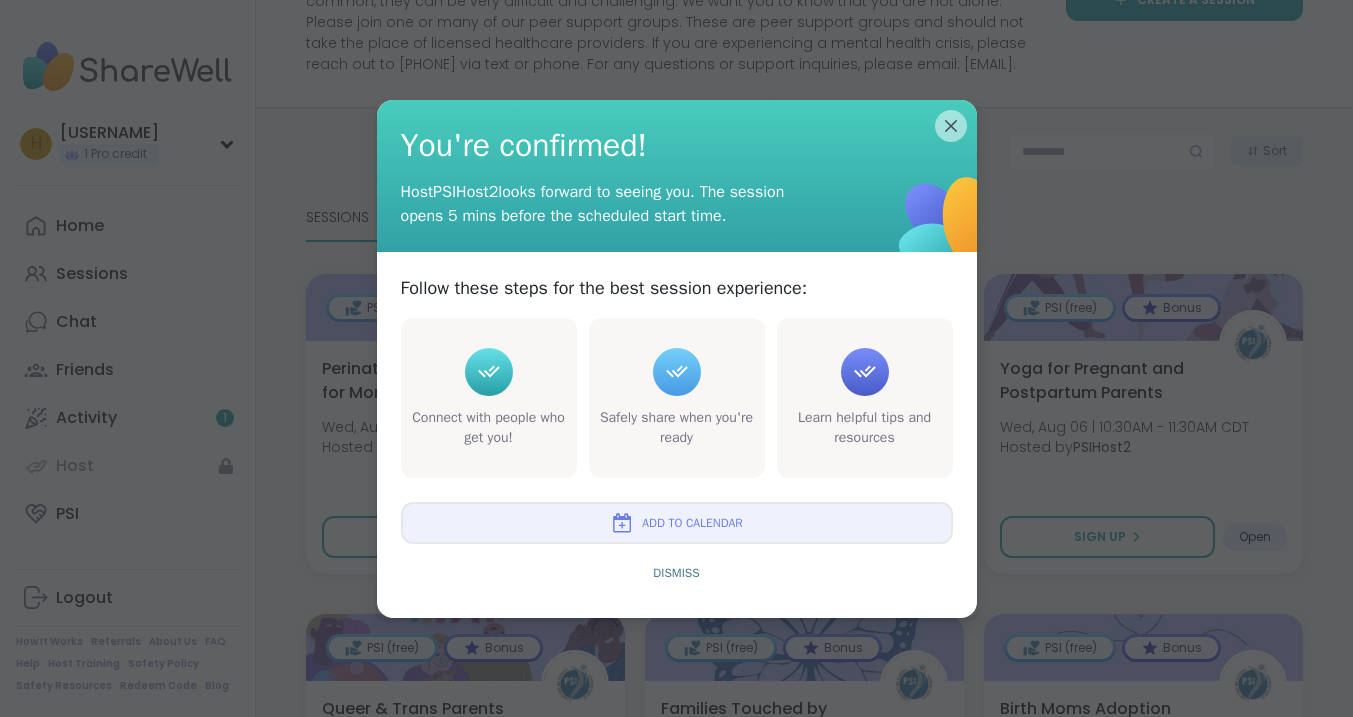 click on "Add to Calendar" at bounding box center [692, 523] 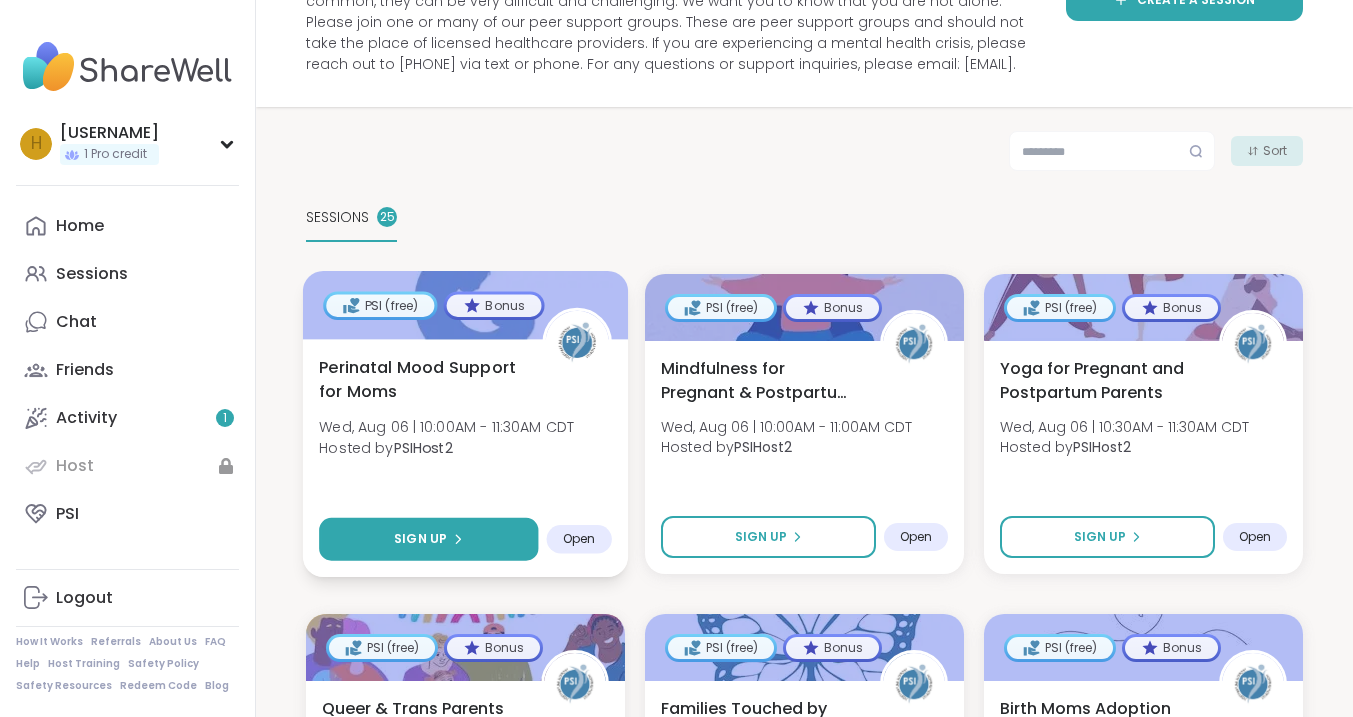 click 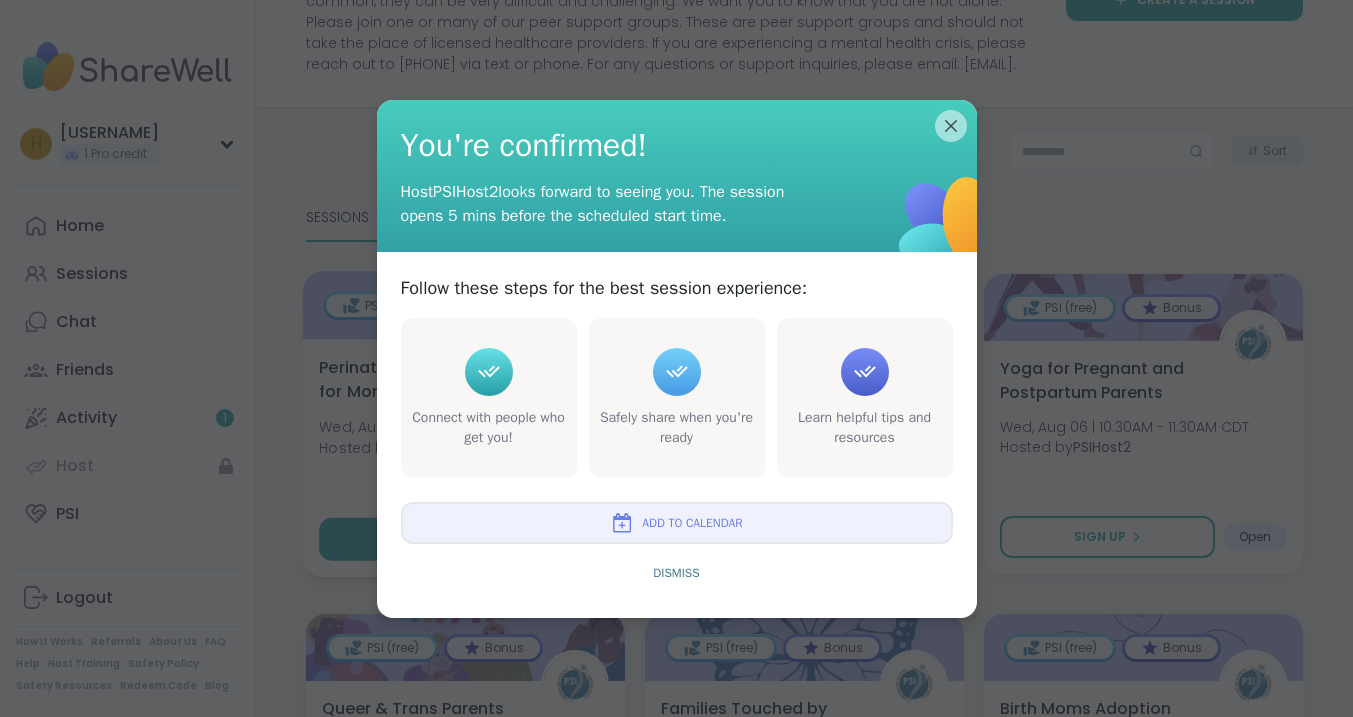 click on "Add to Calendar" at bounding box center (677, 523) 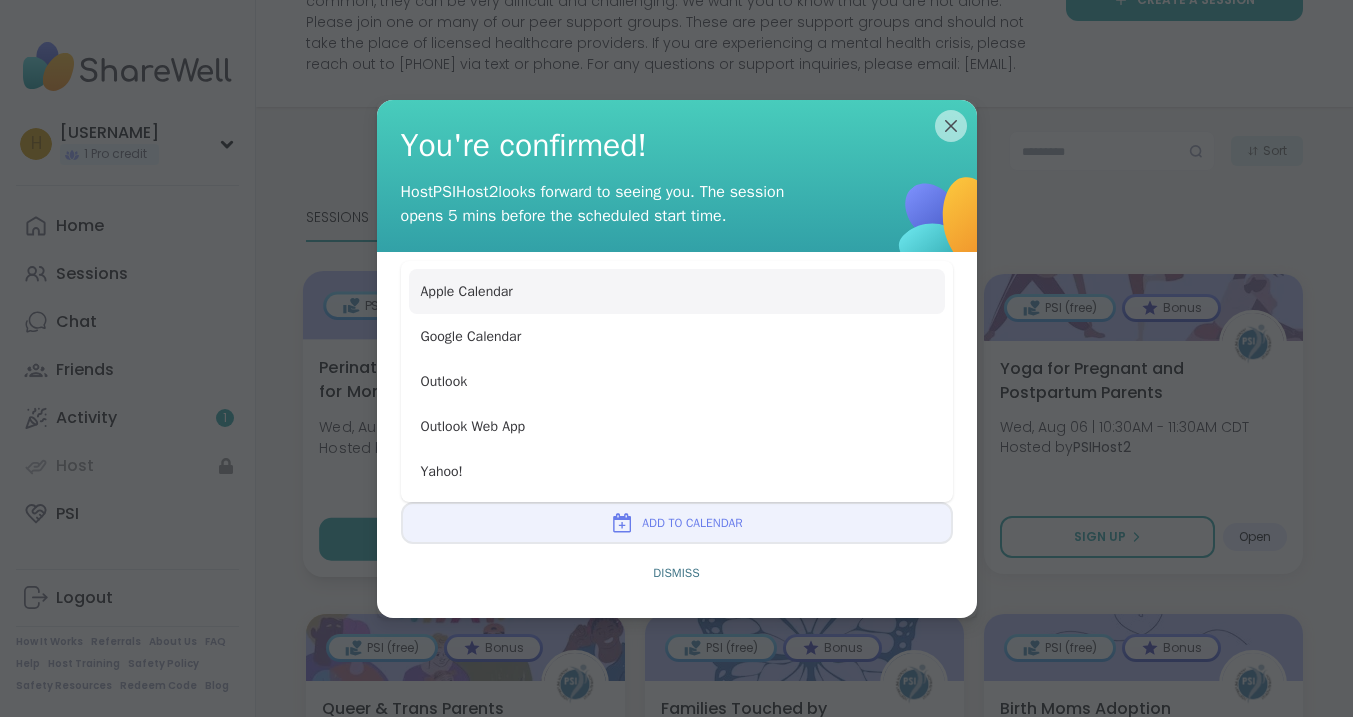 click on "Apple Calendar" at bounding box center [677, 291] 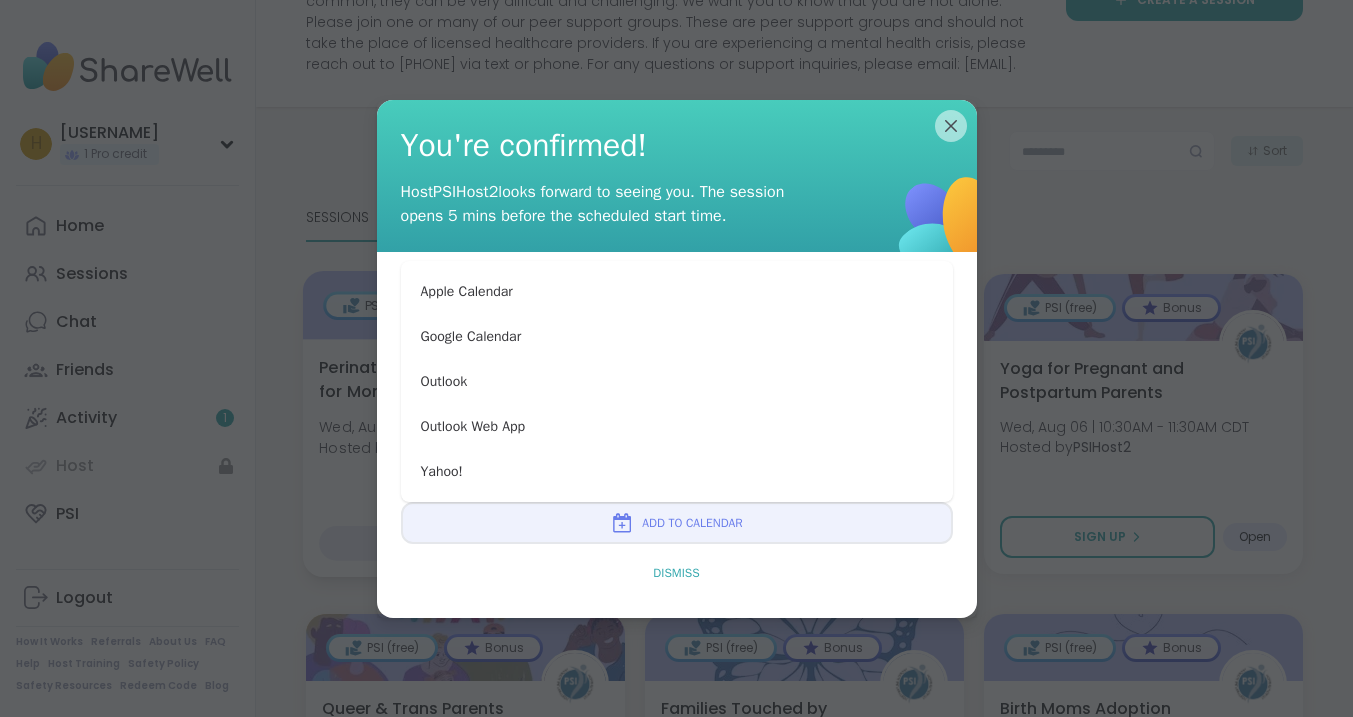 click on "Dismiss" at bounding box center [676, 573] 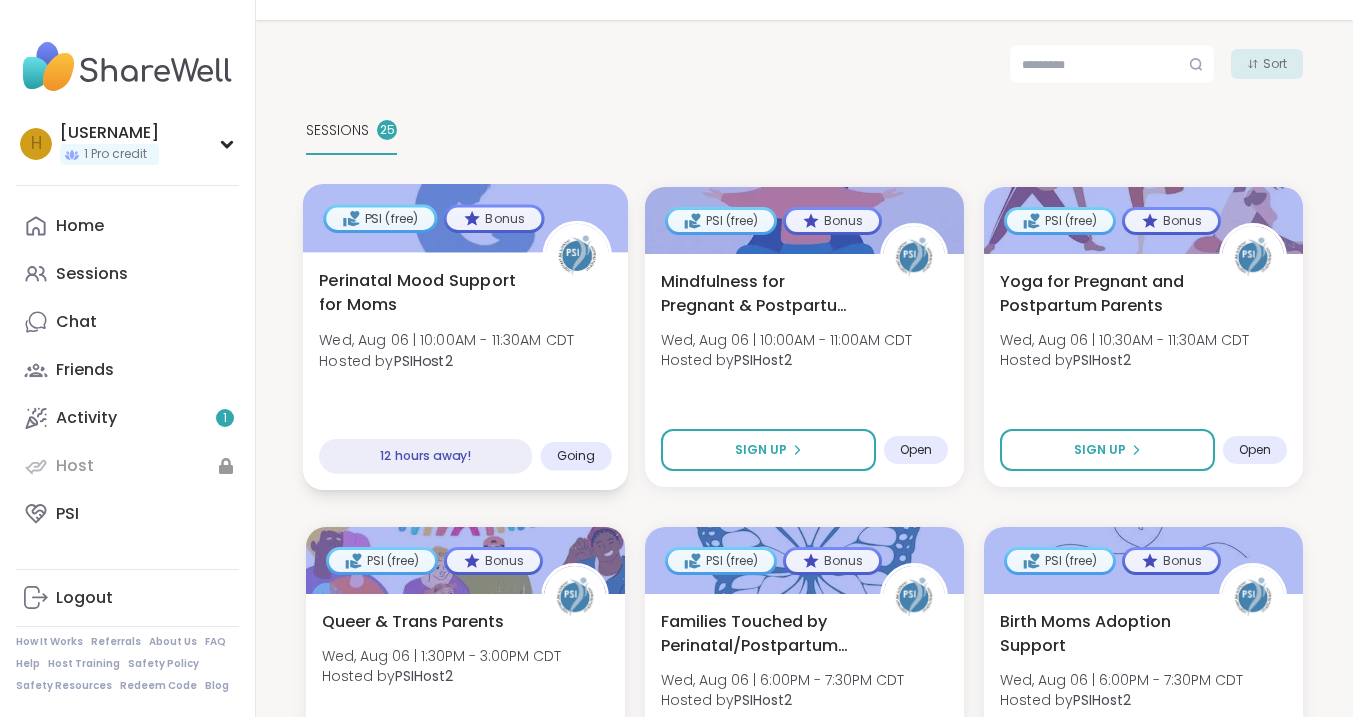 scroll, scrollTop: 320, scrollLeft: 0, axis: vertical 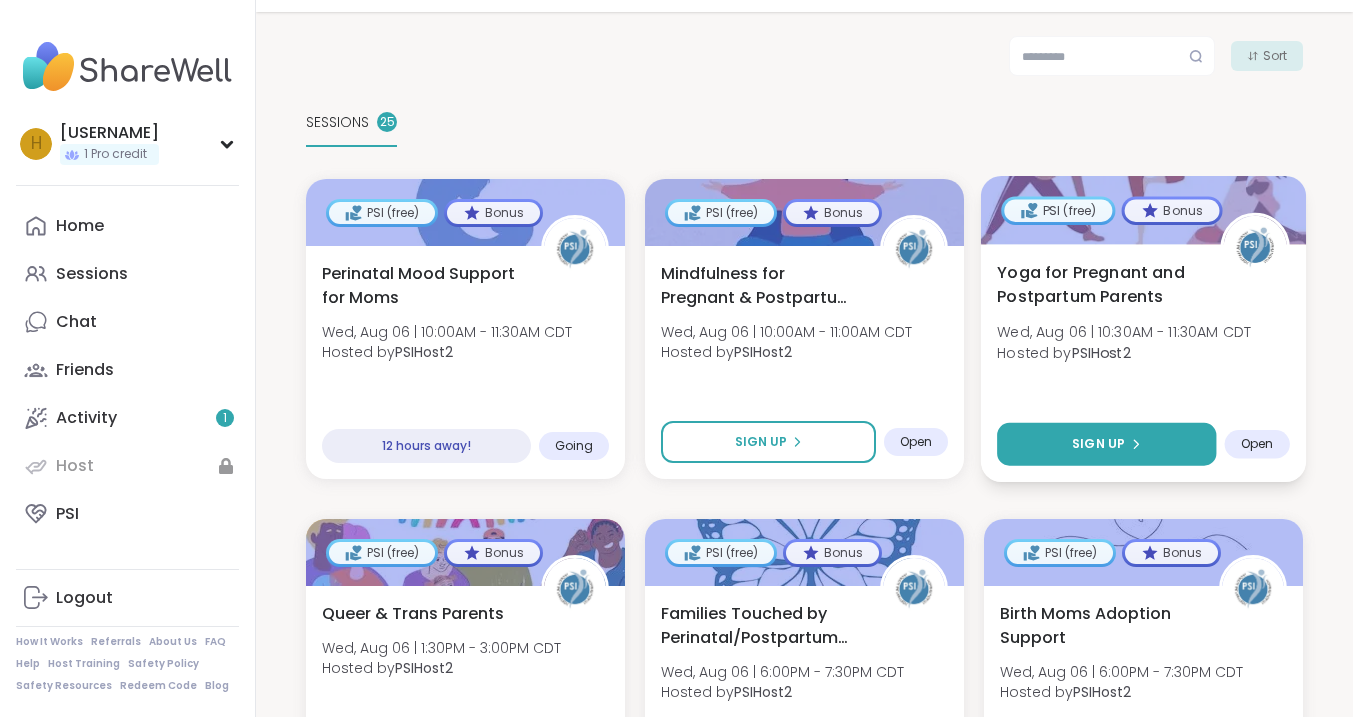 click on "Sign Up" at bounding box center [1098, 444] 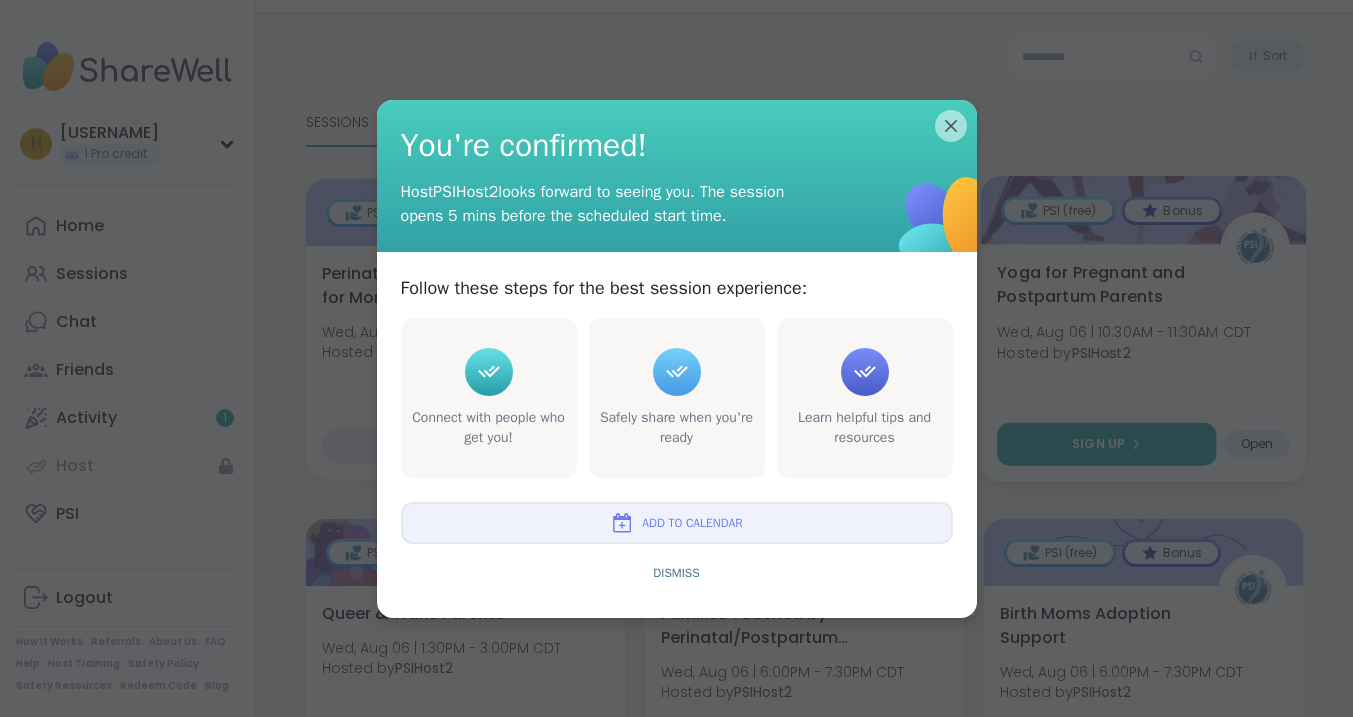 click on "Add to Calendar" at bounding box center (677, 523) 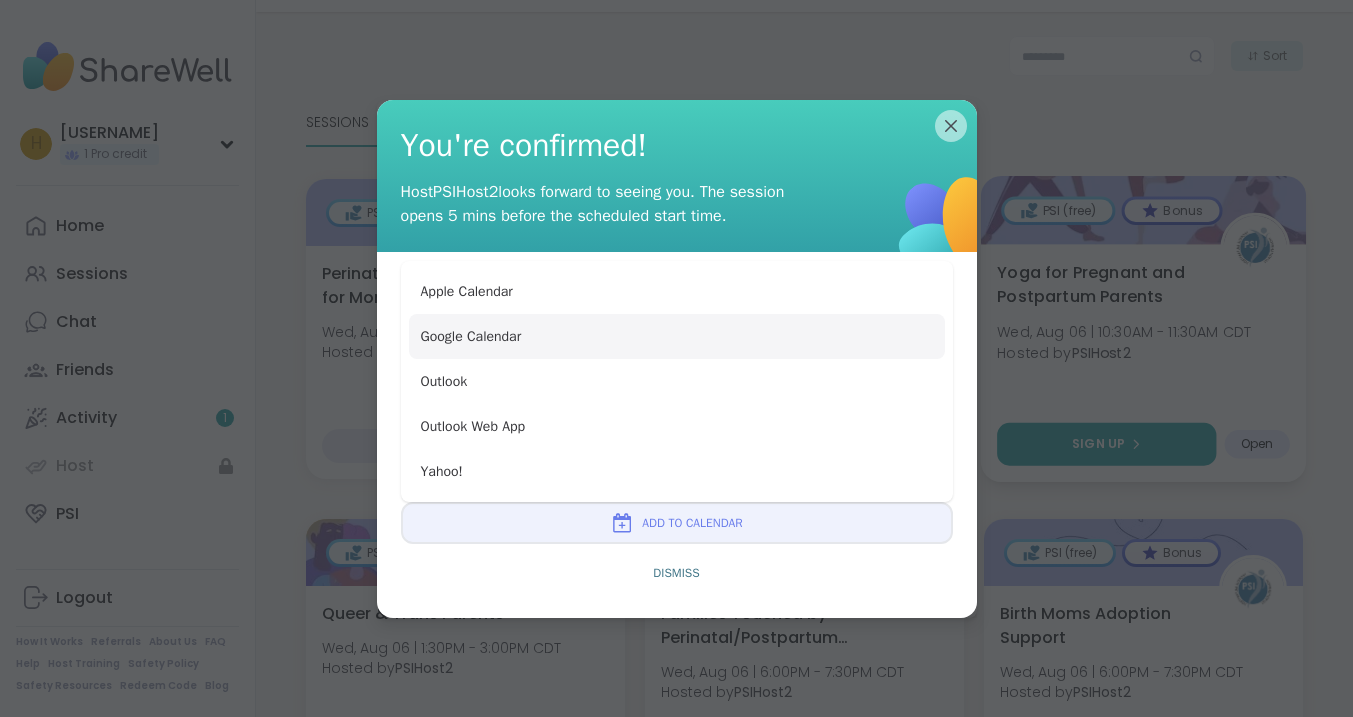click on "Google Calendar" at bounding box center [677, 336] 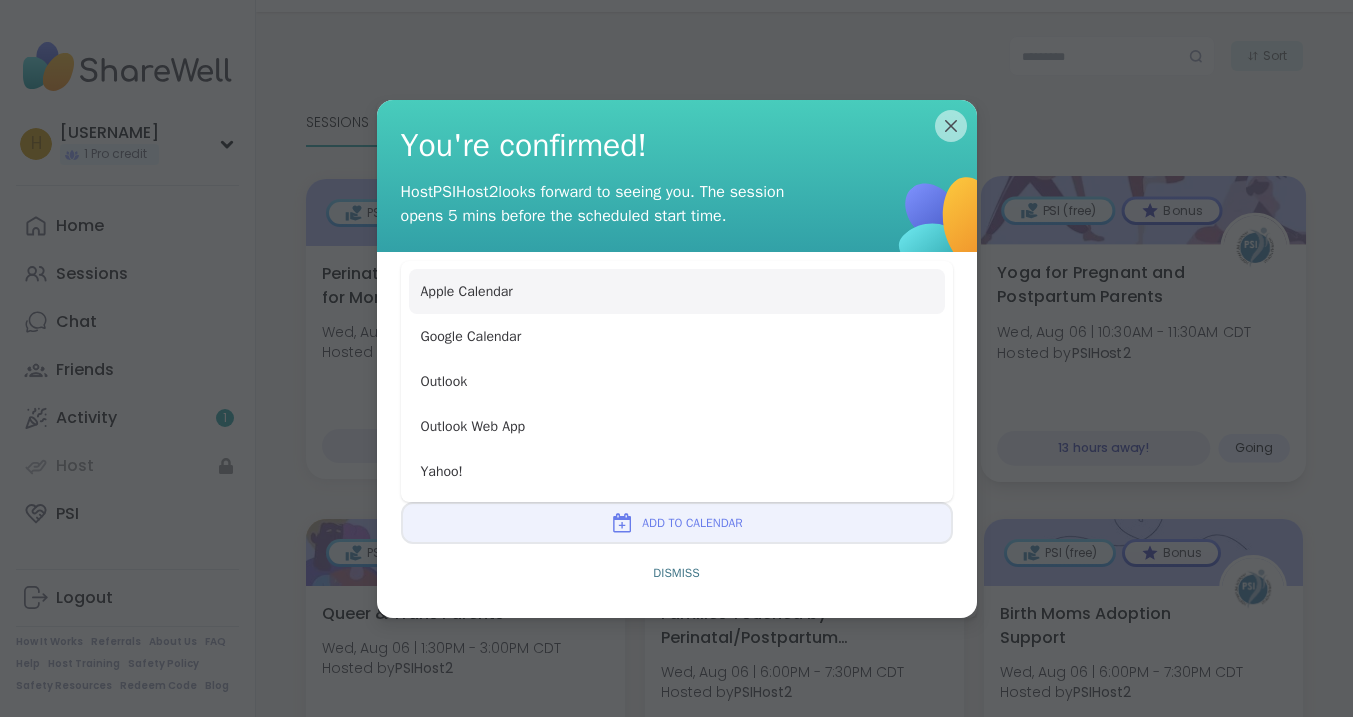 click on "Apple Calendar" at bounding box center [677, 291] 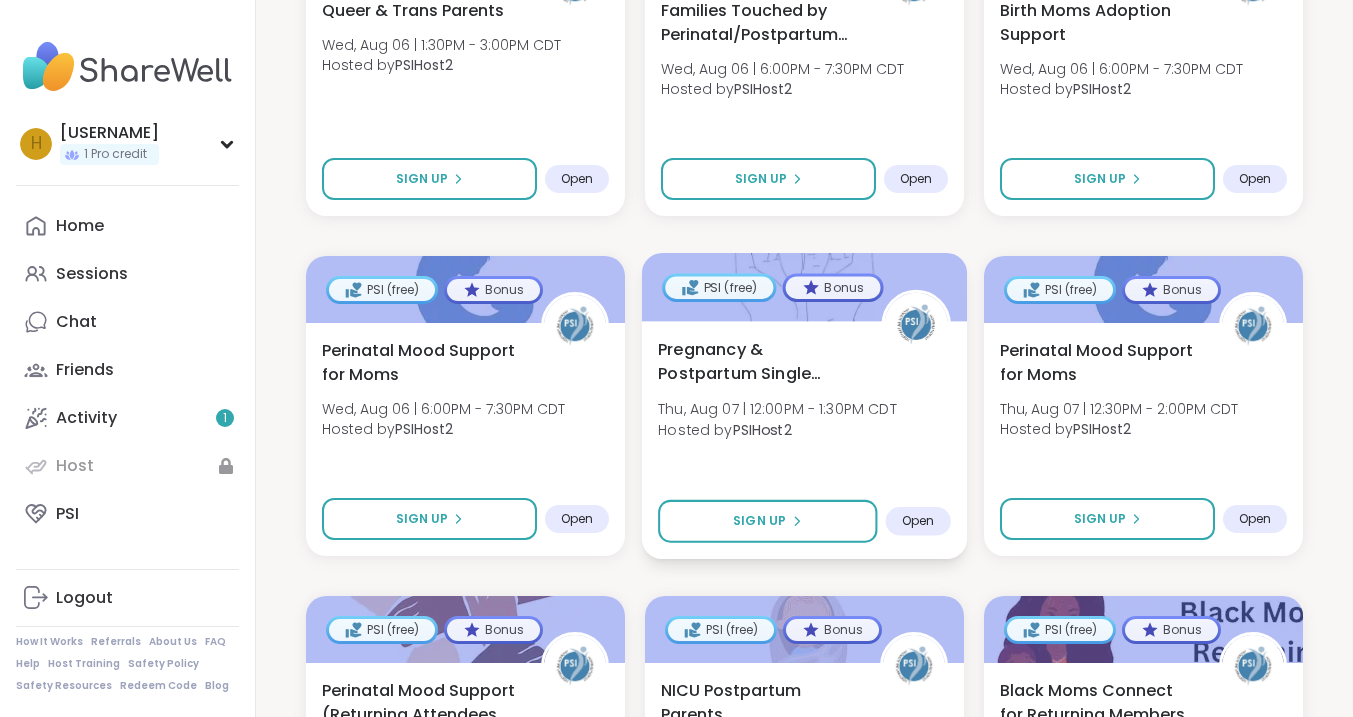 scroll, scrollTop: 931, scrollLeft: 0, axis: vertical 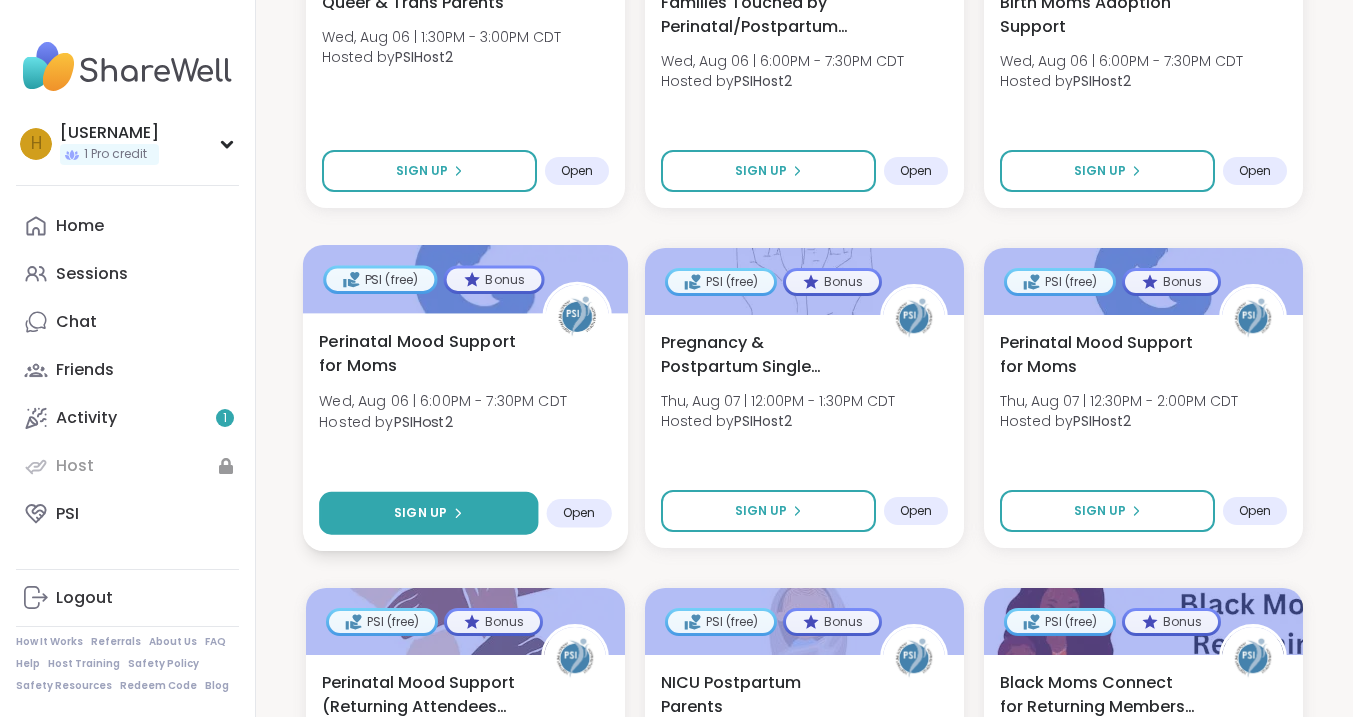 click on "Sign Up" at bounding box center [428, 513] 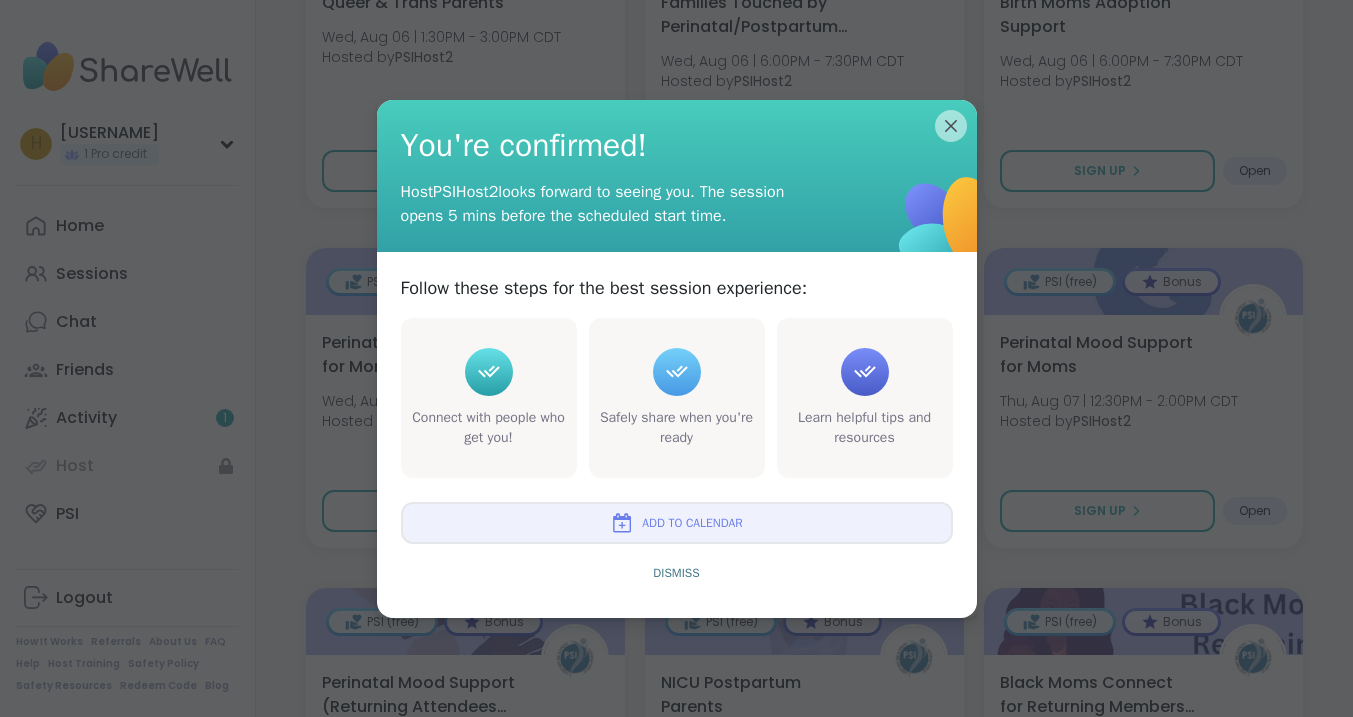 click on "Add to Calendar" at bounding box center (677, 523) 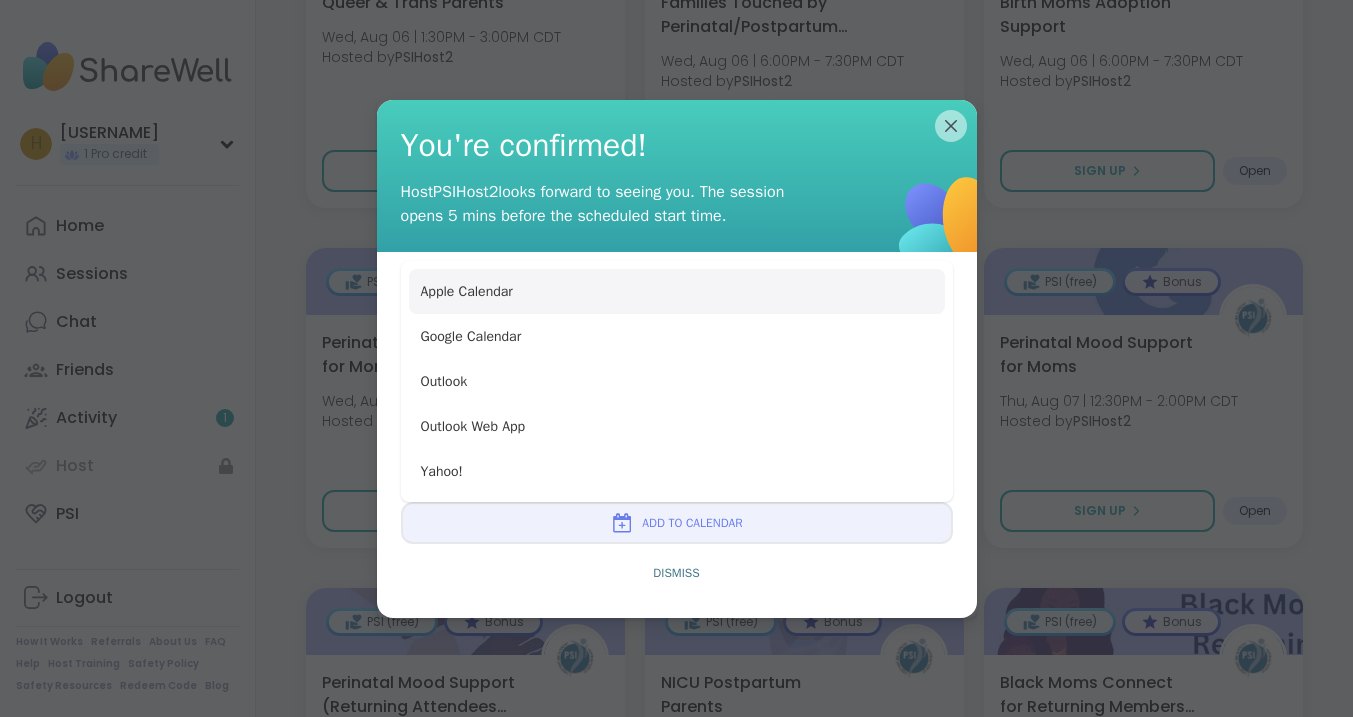 click on "Apple Calendar" at bounding box center (677, 291) 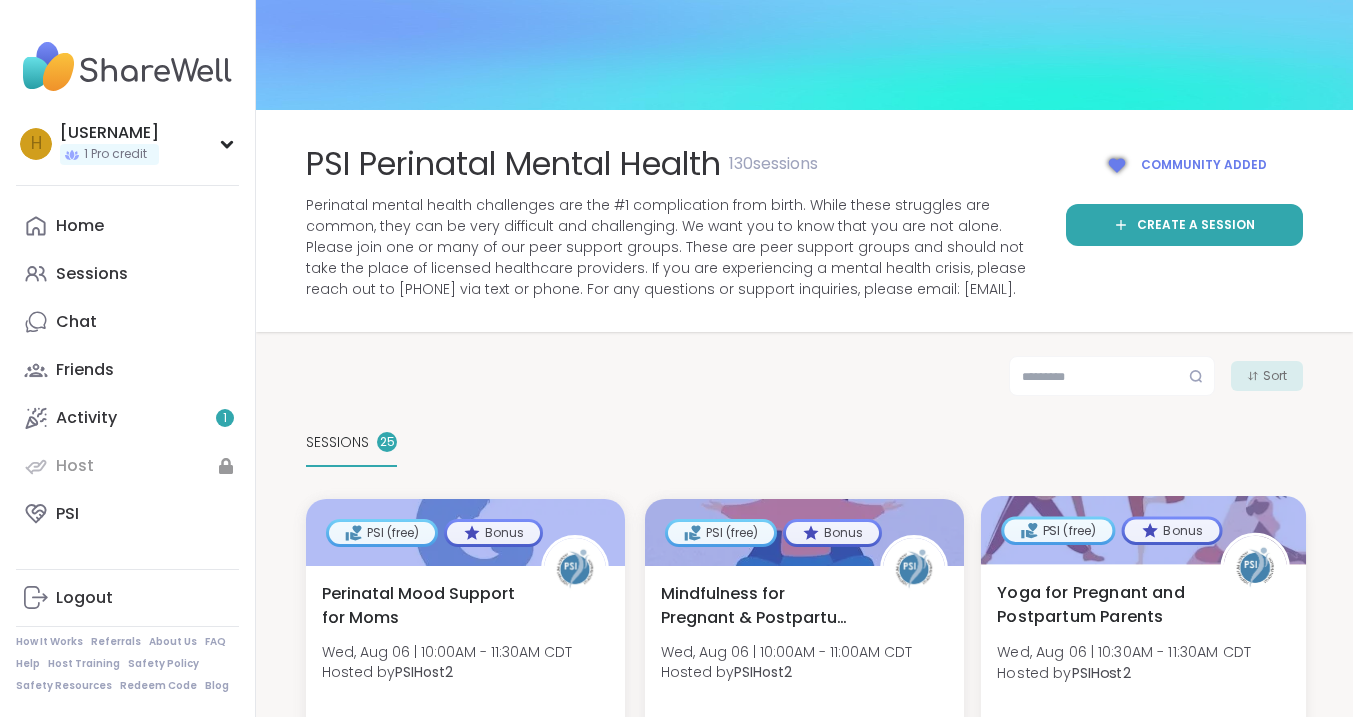 scroll, scrollTop: 0, scrollLeft: 0, axis: both 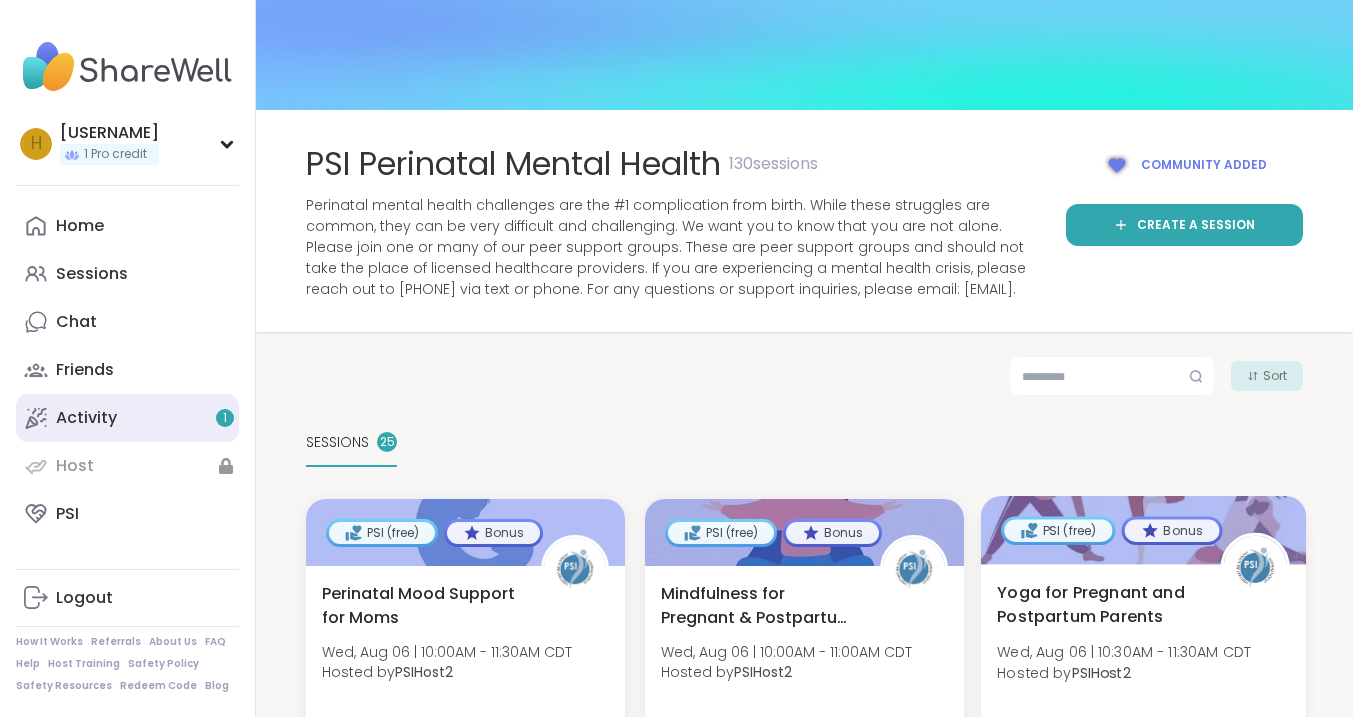 click on "Activity 1" at bounding box center [86, 418] 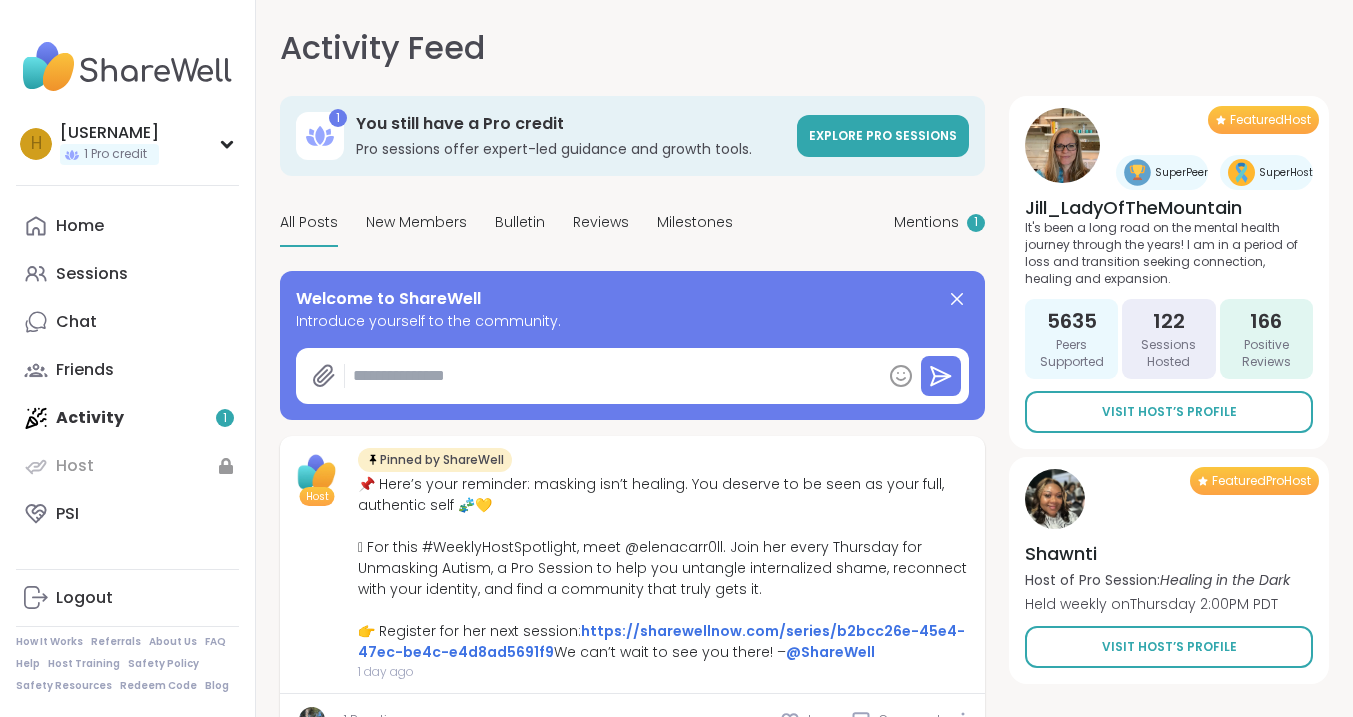 type on "*" 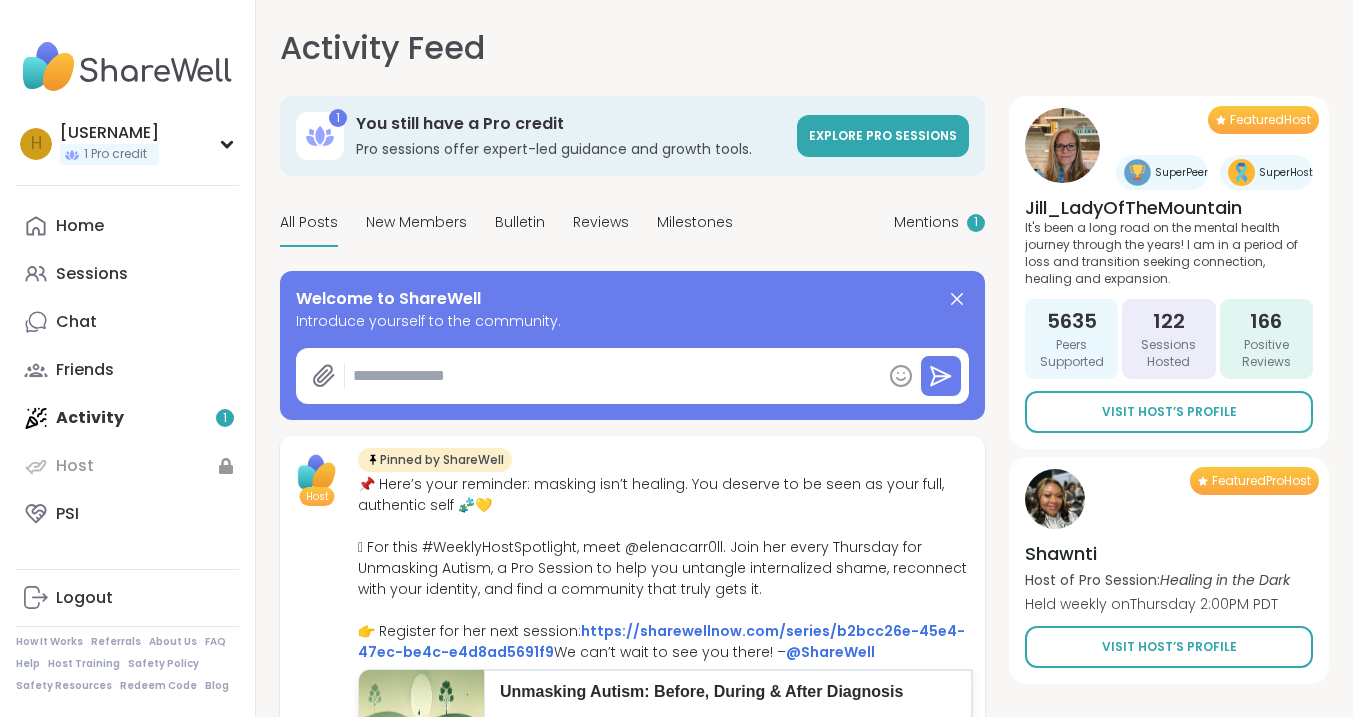 scroll, scrollTop: 0, scrollLeft: 0, axis: both 